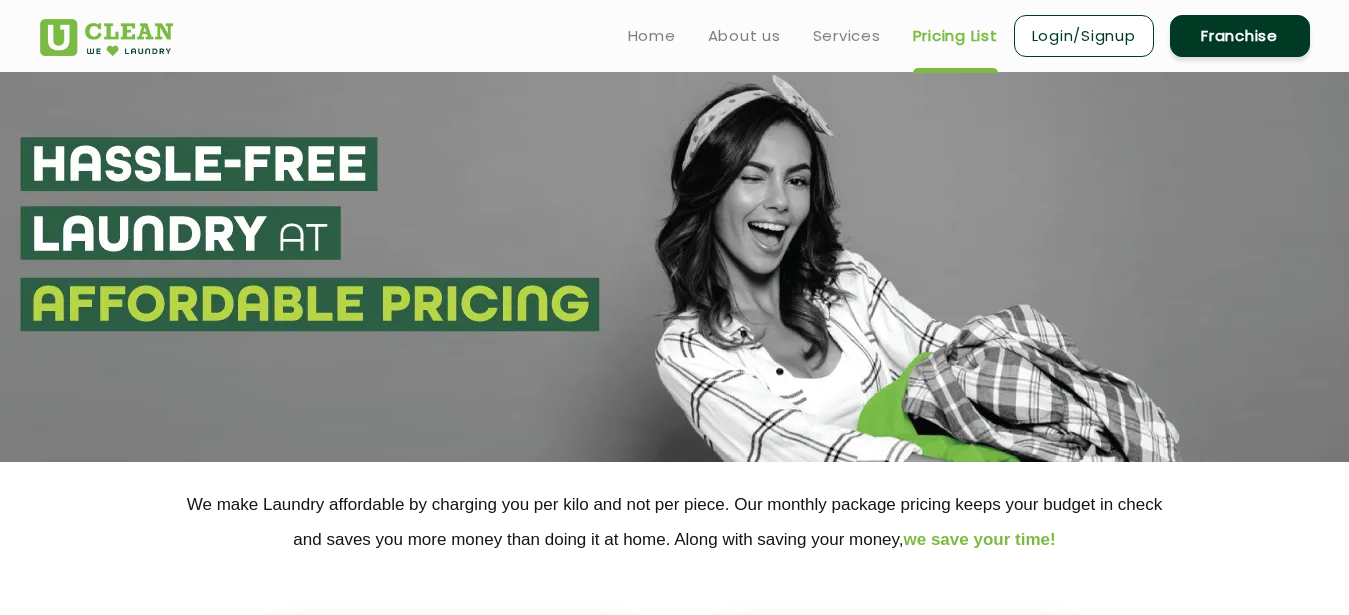 scroll, scrollTop: 612, scrollLeft: 0, axis: vertical 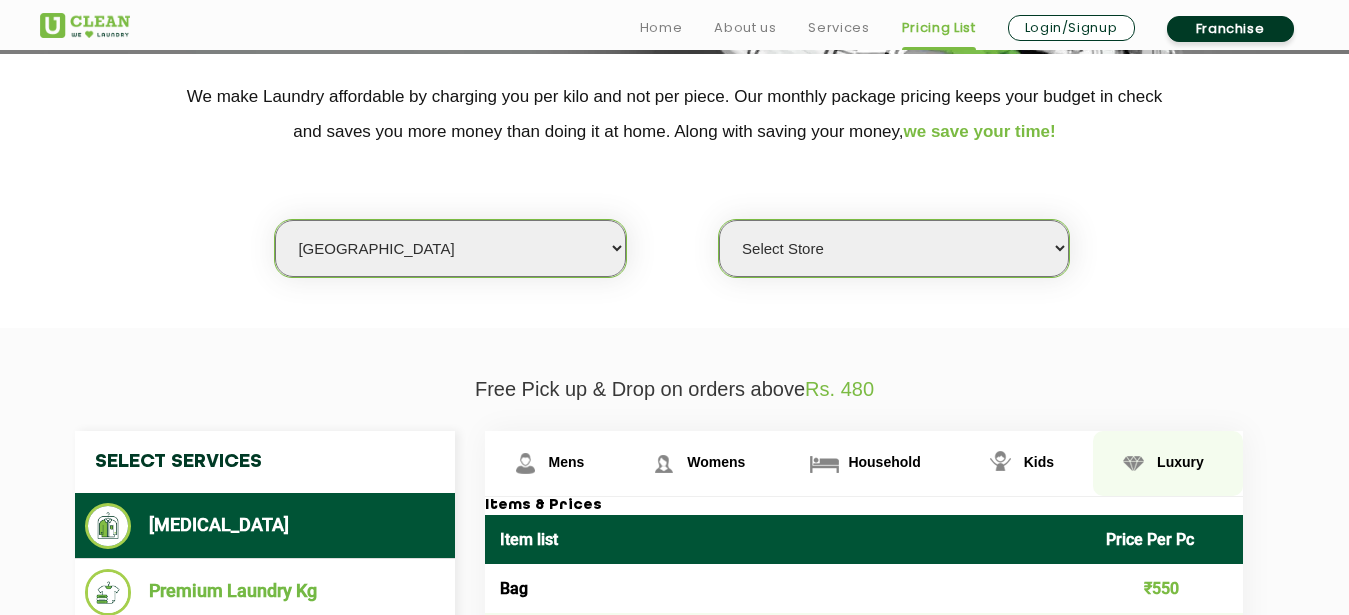 click on "Luxury" at bounding box center [567, 462] 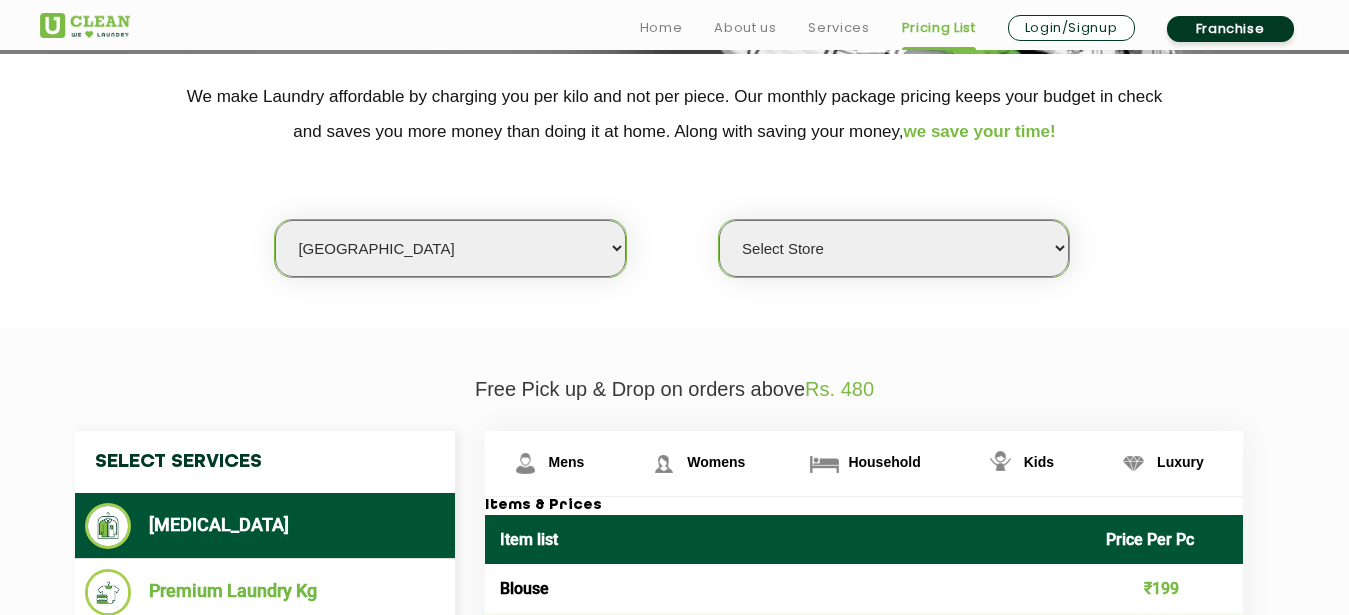 select on "149" 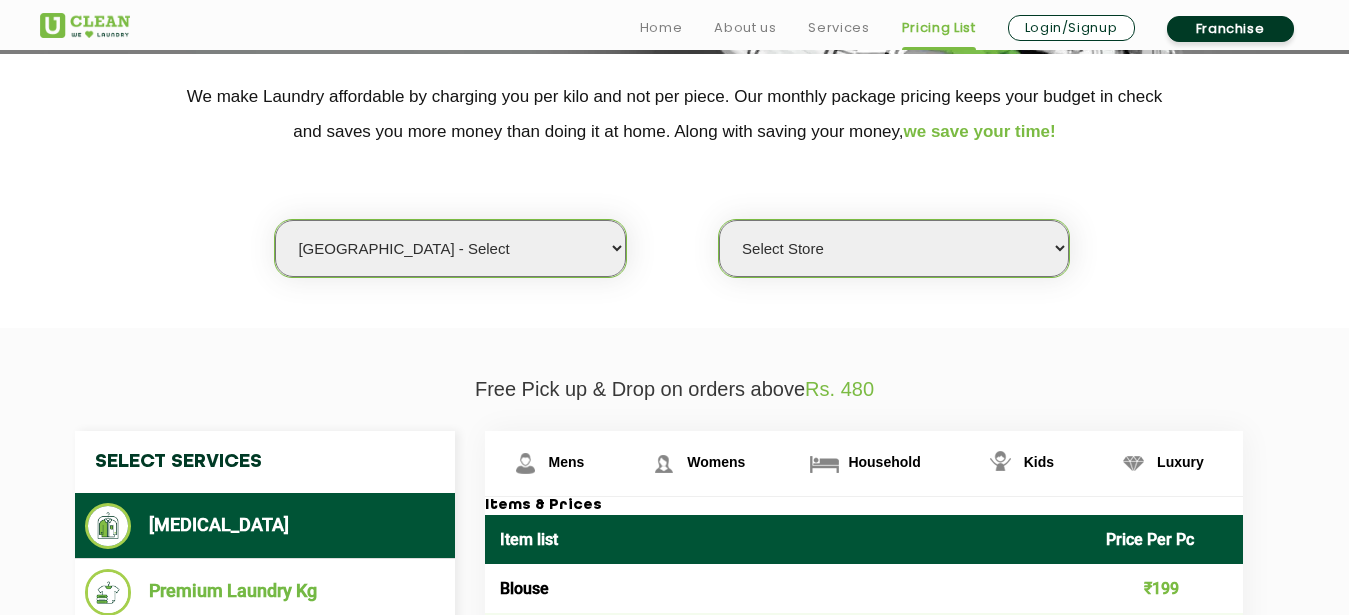 click on "[GEOGRAPHIC_DATA] - Select" at bounding box center [0, 0] 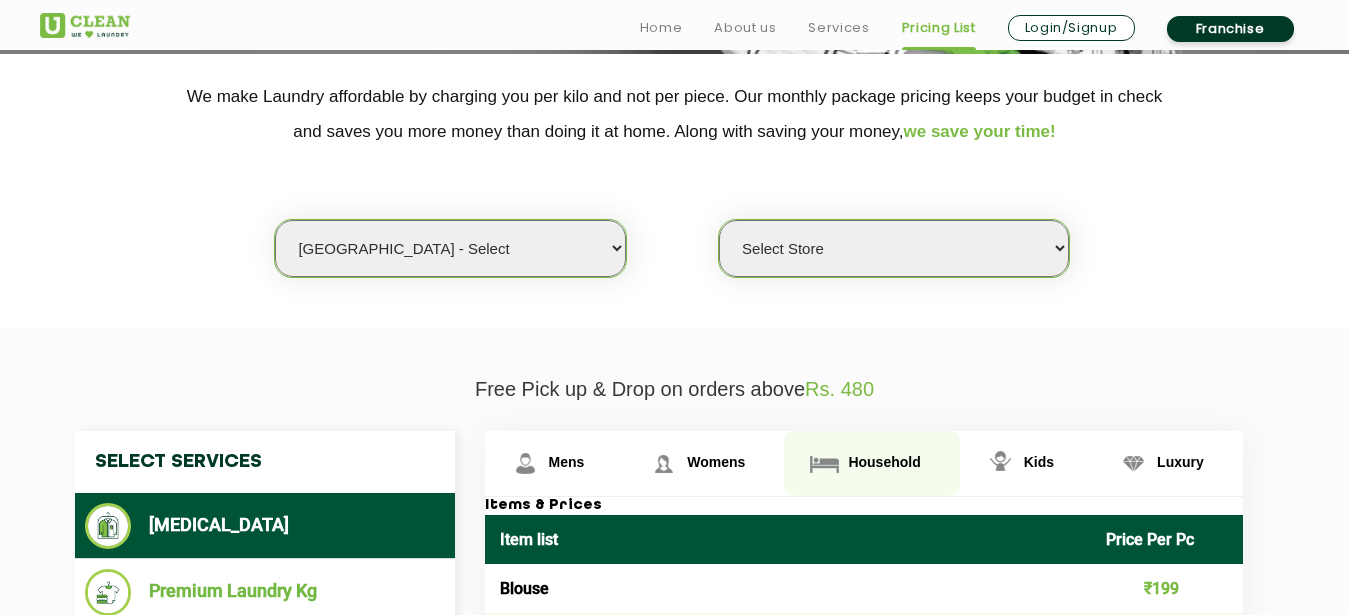 select on "0" 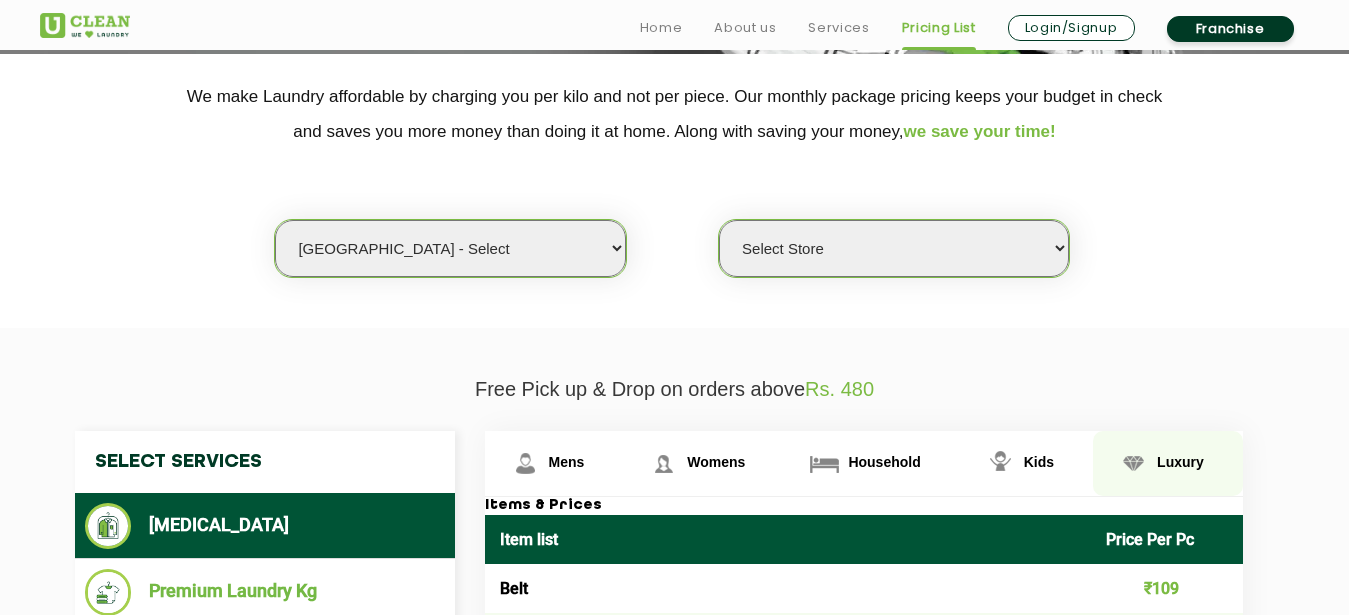 click on "Luxury" at bounding box center [567, 462] 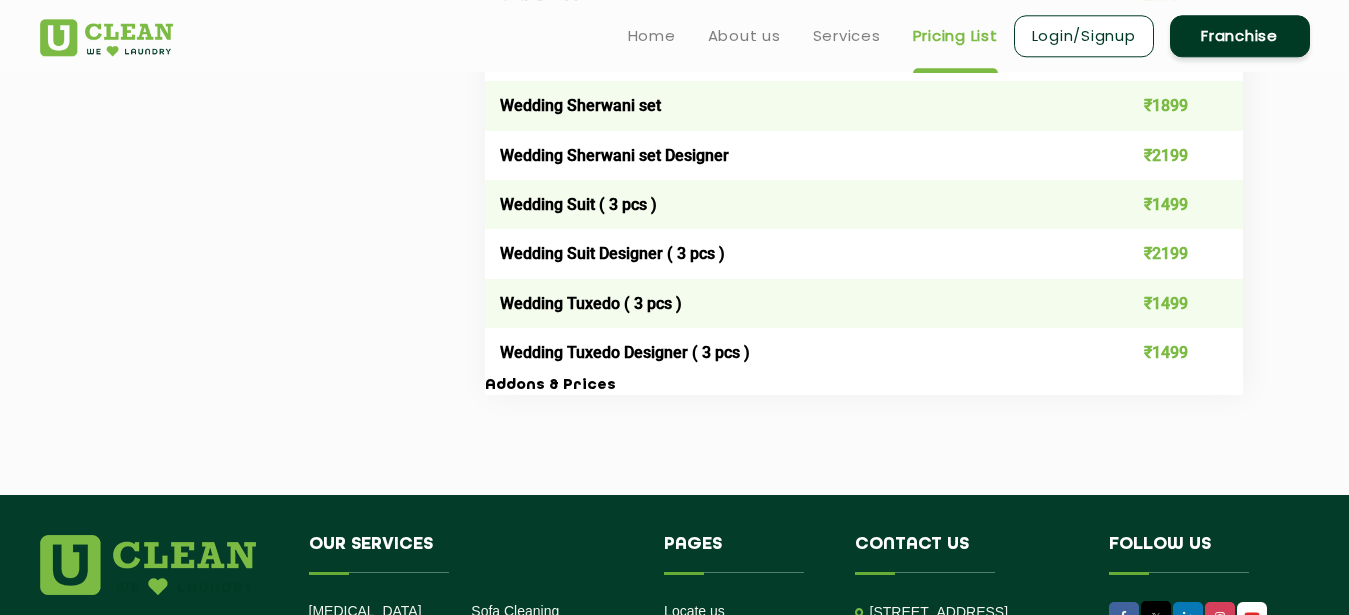 scroll, scrollTop: 3948, scrollLeft: 0, axis: vertical 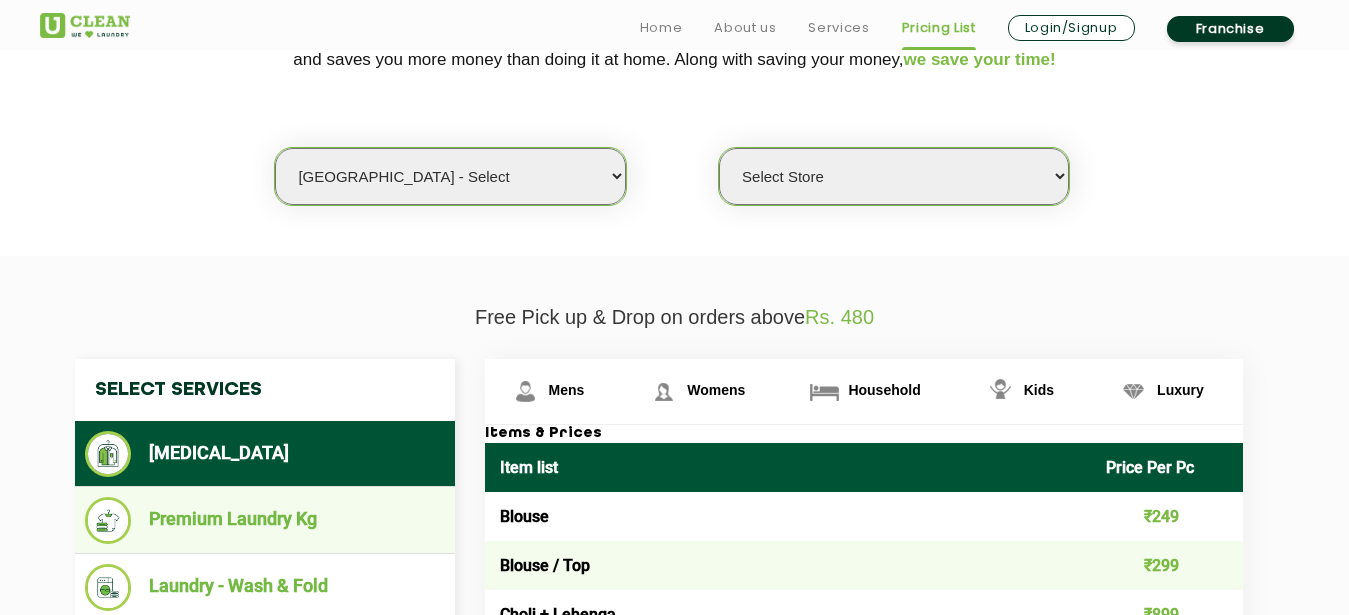 click on "Premium Laundry Kg" at bounding box center (265, 520) 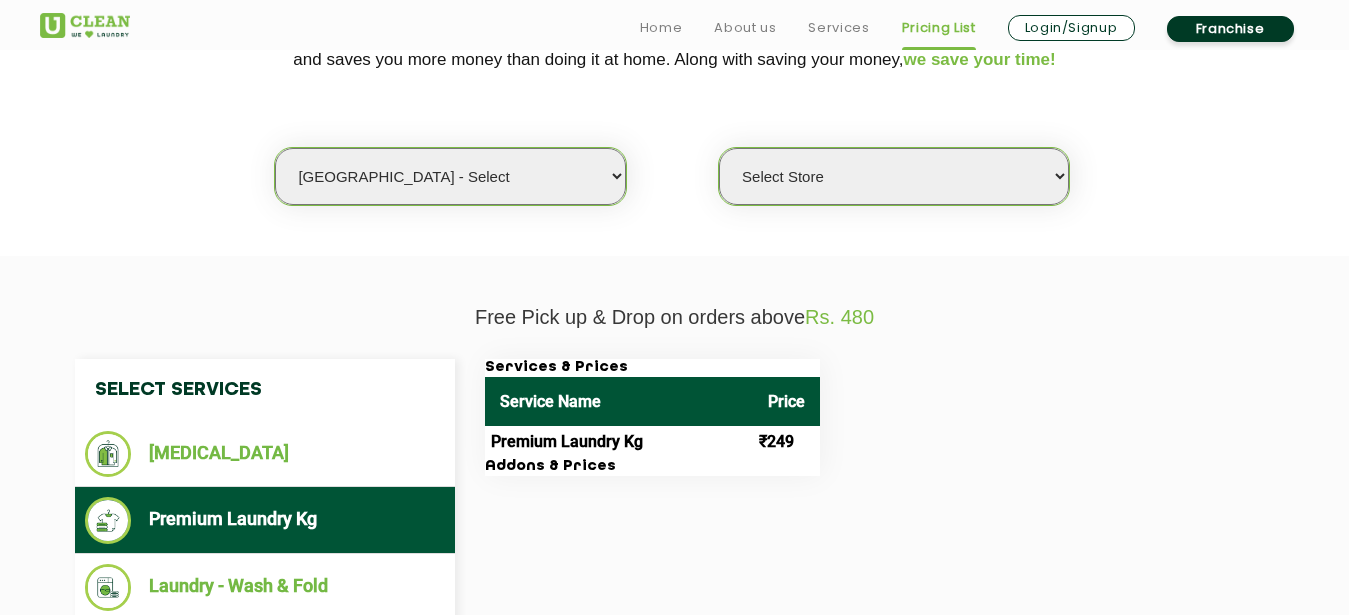 select on "16" 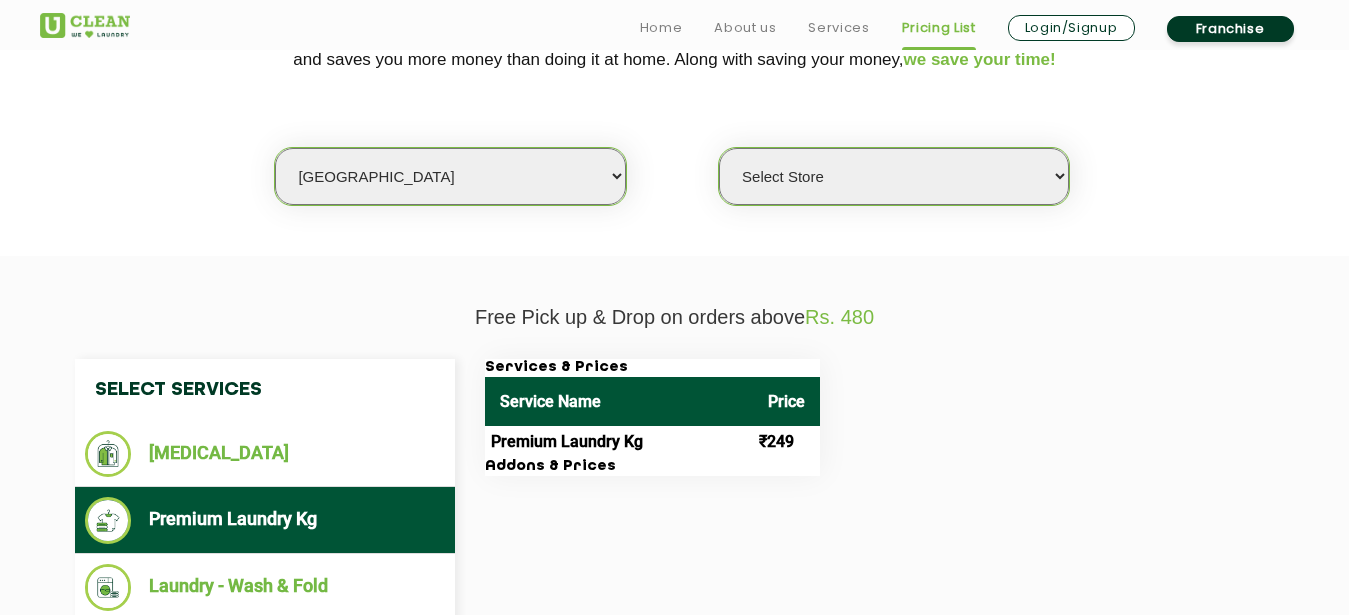 click on "[GEOGRAPHIC_DATA]" at bounding box center (0, 0) 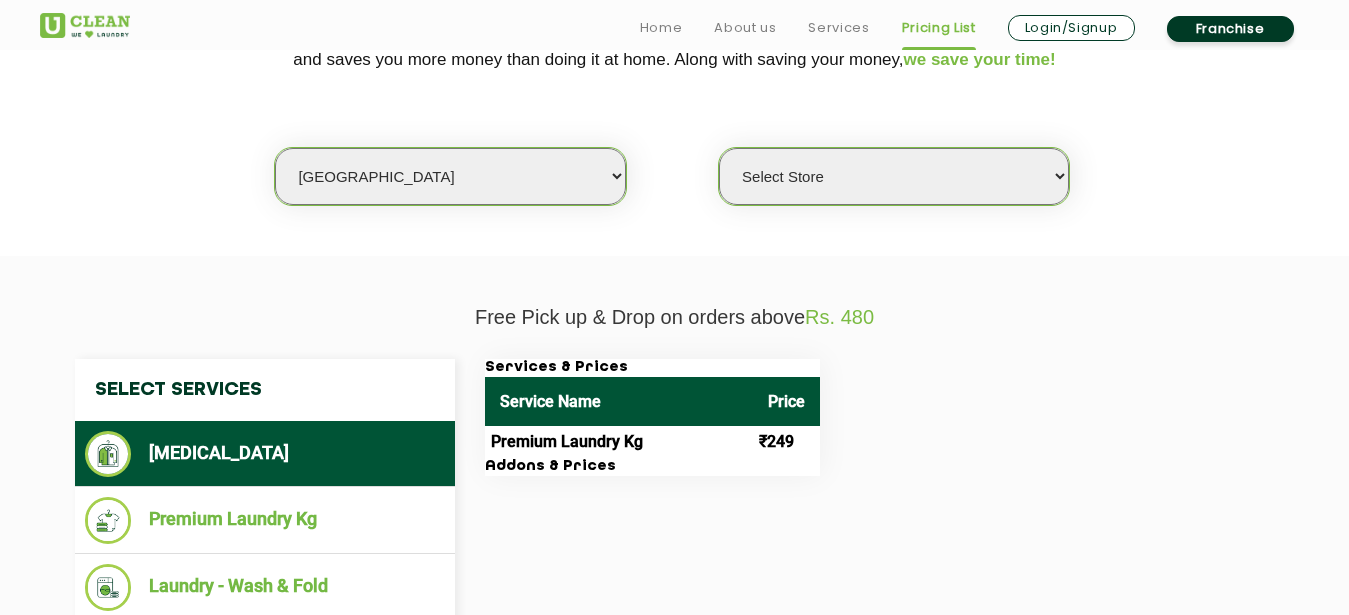 select on "0" 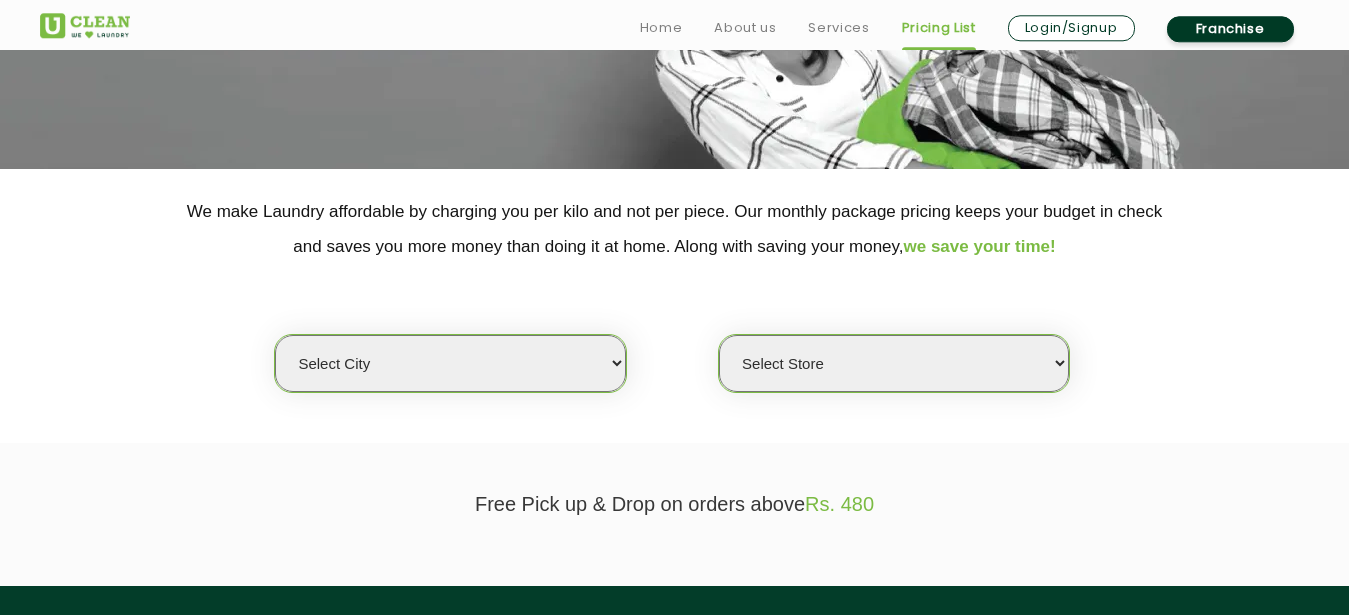 scroll, scrollTop: 306, scrollLeft: 0, axis: vertical 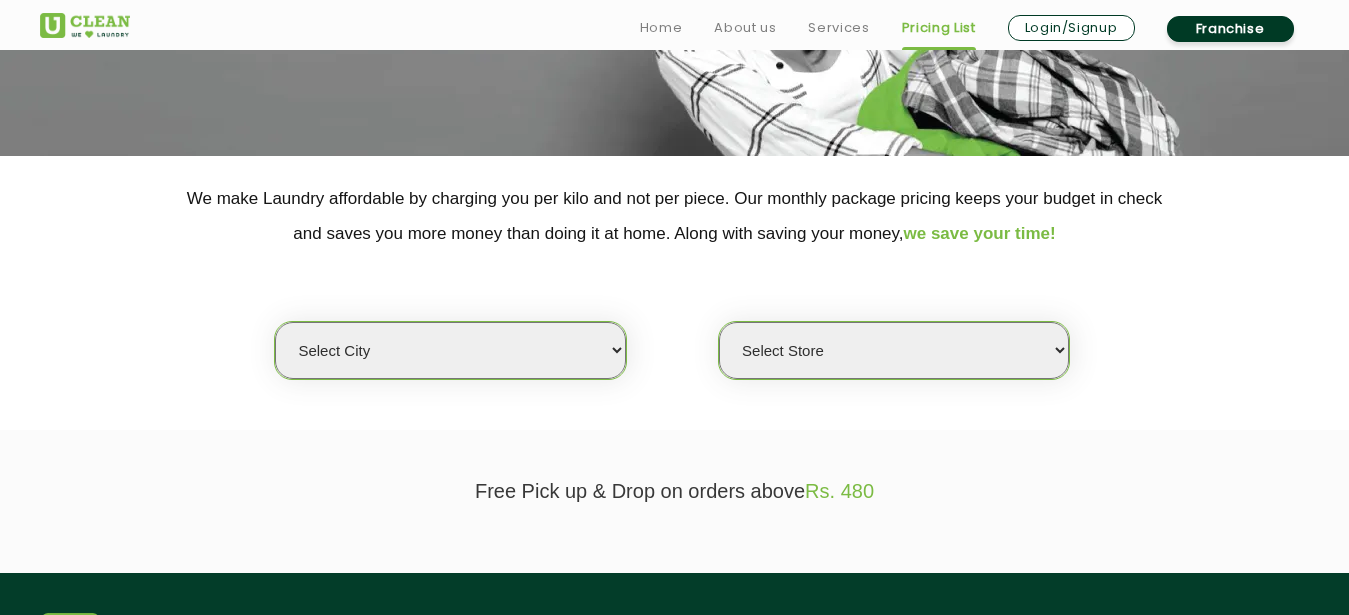 click on "Select city [GEOGRAPHIC_DATA] [GEOGRAPHIC_DATA] [GEOGRAPHIC_DATA] [GEOGRAPHIC_DATA] [GEOGRAPHIC_DATA] [GEOGRAPHIC_DATA] [GEOGRAPHIC_DATA] - [GEOGRAPHIC_DATA] Select [GEOGRAPHIC_DATA] [GEOGRAPHIC_DATA] [GEOGRAPHIC_DATA] [GEOGRAPHIC_DATA] [GEOGRAPHIC_DATA] [GEOGRAPHIC_DATA] [GEOGRAPHIC_DATA] [GEOGRAPHIC_DATA] [GEOGRAPHIC_DATA] [GEOGRAPHIC_DATA] [GEOGRAPHIC_DATA] [GEOGRAPHIC_DATA] [GEOGRAPHIC_DATA] [GEOGRAPHIC_DATA] [GEOGRAPHIC_DATA] [GEOGRAPHIC_DATA] [GEOGRAPHIC_DATA] [GEOGRAPHIC_DATA] [GEOGRAPHIC_DATA] [GEOGRAPHIC_DATA] [GEOGRAPHIC_DATA] [GEOGRAPHIC_DATA] [GEOGRAPHIC_DATA] [GEOGRAPHIC_DATA] [GEOGRAPHIC_DATA] [GEOGRAPHIC_DATA] [GEOGRAPHIC_DATA] [GEOGRAPHIC_DATA] [GEOGRAPHIC_DATA] [GEOGRAPHIC_DATA] [GEOGRAPHIC_DATA] [GEOGRAPHIC_DATA] [GEOGRAPHIC_DATA] [GEOGRAPHIC_DATA] [GEOGRAPHIC_DATA] [GEOGRAPHIC_DATA] [GEOGRAPHIC_DATA] [GEOGRAPHIC_DATA] [GEOGRAPHIC_DATA] [GEOGRAPHIC_DATA] [GEOGRAPHIC_DATA] [GEOGRAPHIC_DATA] [GEOGRAPHIC_DATA] [GEOGRAPHIC_DATA] [GEOGRAPHIC_DATA] [GEOGRAPHIC_DATA] [GEOGRAPHIC_DATA] [GEOGRAPHIC_DATA] [GEOGRAPHIC_DATA] [GEOGRAPHIC_DATA] [GEOGRAPHIC_DATA] [GEOGRAPHIC_DATA] [GEOGRAPHIC_DATA] [GEOGRAPHIC_DATA] [GEOGRAPHIC_DATA] [GEOGRAPHIC_DATA] [GEOGRAPHIC_DATA] [GEOGRAPHIC_DATA] [GEOGRAPHIC_DATA] [GEOGRAPHIC_DATA] [GEOGRAPHIC_DATA] [GEOGRAPHIC_DATA] [GEOGRAPHIC_DATA] [GEOGRAPHIC_DATA] [GEOGRAPHIC_DATA] [GEOGRAPHIC_DATA] [GEOGRAPHIC_DATA] [GEOGRAPHIC_DATA] [GEOGRAPHIC_DATA] [GEOGRAPHIC_DATA] [GEOGRAPHIC_DATA] [GEOGRAPHIC_DATA] [GEOGRAPHIC_DATA] [GEOGRAPHIC_DATA] [GEOGRAPHIC_DATA] [GEOGRAPHIC_DATA] [GEOGRAPHIC_DATA] [GEOGRAPHIC_DATA] - Select [GEOGRAPHIC_DATA] [GEOGRAPHIC_DATA] [GEOGRAPHIC_DATA] [GEOGRAPHIC_DATA] [GEOGRAPHIC_DATA] [GEOGRAPHIC_DATA] [GEOGRAPHIC_DATA] [GEOGRAPHIC_DATA] [GEOGRAPHIC_DATA] [GEOGRAPHIC_DATA] [GEOGRAPHIC_DATA] [GEOGRAPHIC_DATA] [GEOGRAPHIC_DATA] [GEOGRAPHIC_DATA] [GEOGRAPHIC_DATA] [GEOGRAPHIC_DATA] [GEOGRAPHIC_DATA] [GEOGRAPHIC_DATA] [GEOGRAPHIC_DATA] [GEOGRAPHIC_DATA] [GEOGRAPHIC_DATA] [GEOGRAPHIC_DATA] [GEOGRAPHIC_DATA] [GEOGRAPHIC_DATA] [GEOGRAPHIC_DATA] [GEOGRAPHIC_DATA] [GEOGRAPHIC_DATA] [GEOGRAPHIC_DATA] [GEOGRAPHIC_DATA] [GEOGRAPHIC_DATA] [GEOGRAPHIC_DATA] [GEOGRAPHIC_DATA]" at bounding box center (450, 350) 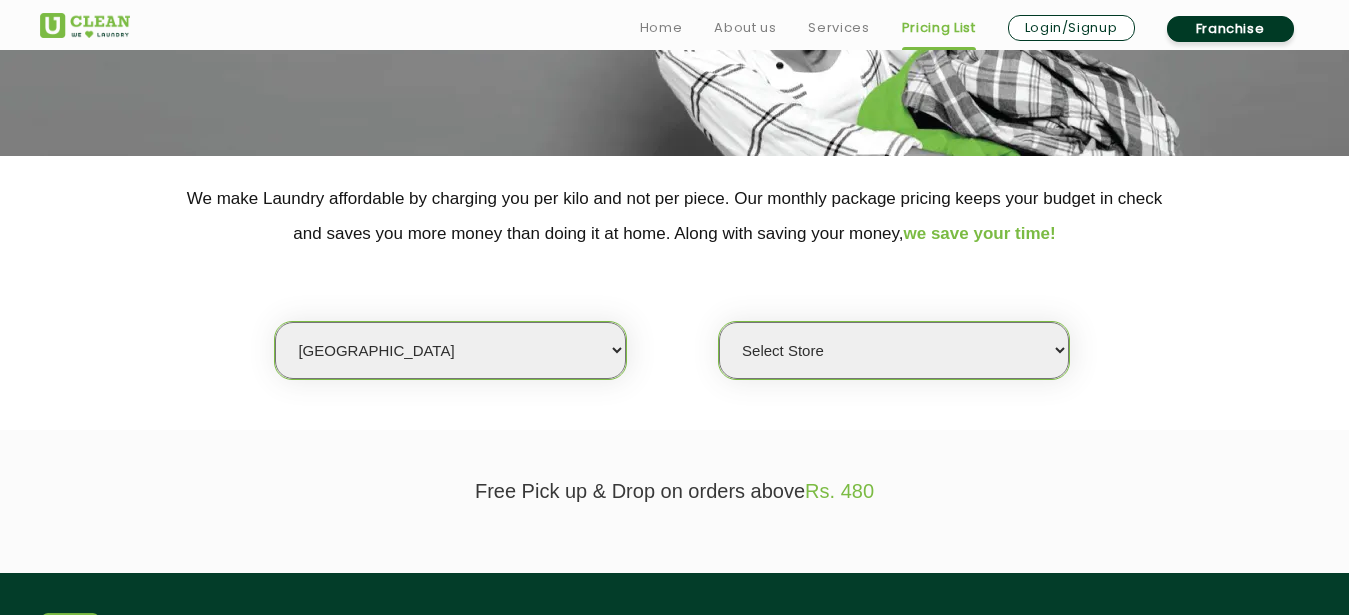 click on "[GEOGRAPHIC_DATA]" at bounding box center [0, 0] 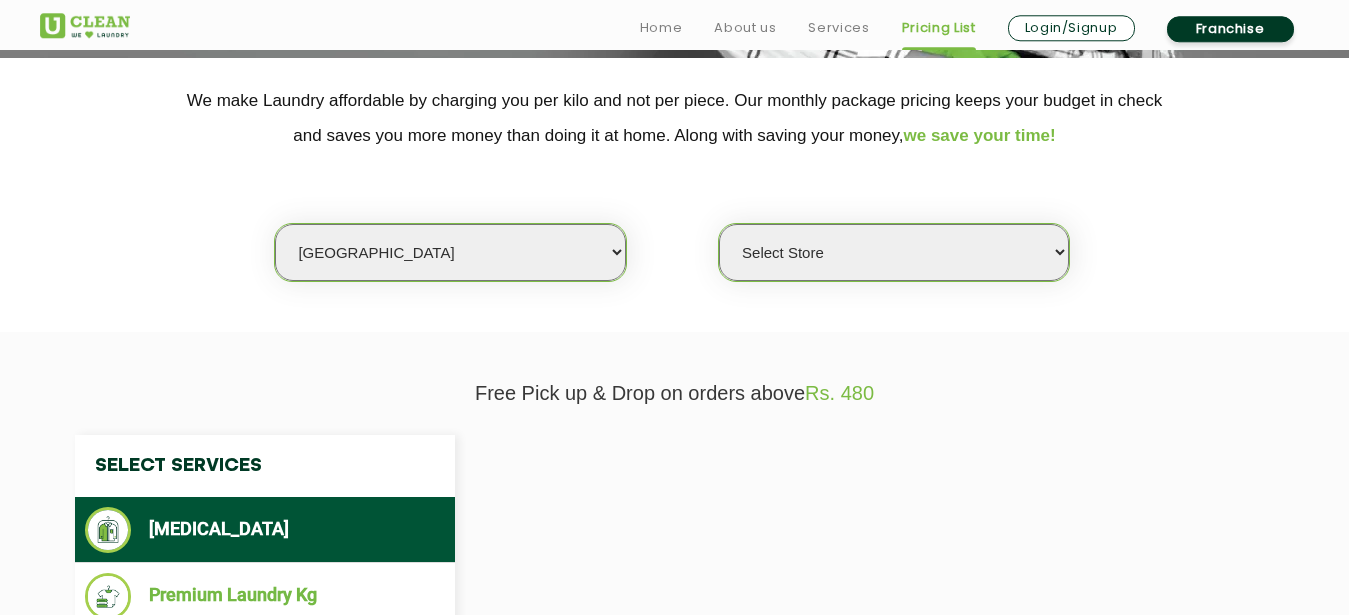 select on "0" 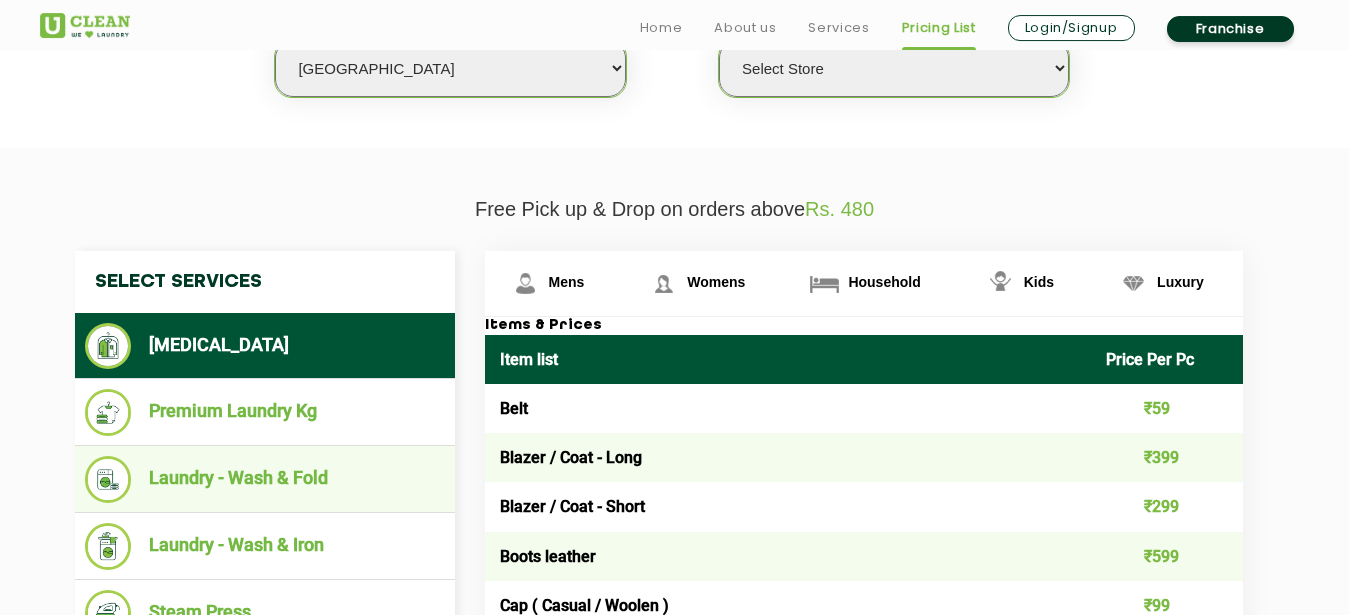 scroll, scrollTop: 612, scrollLeft: 0, axis: vertical 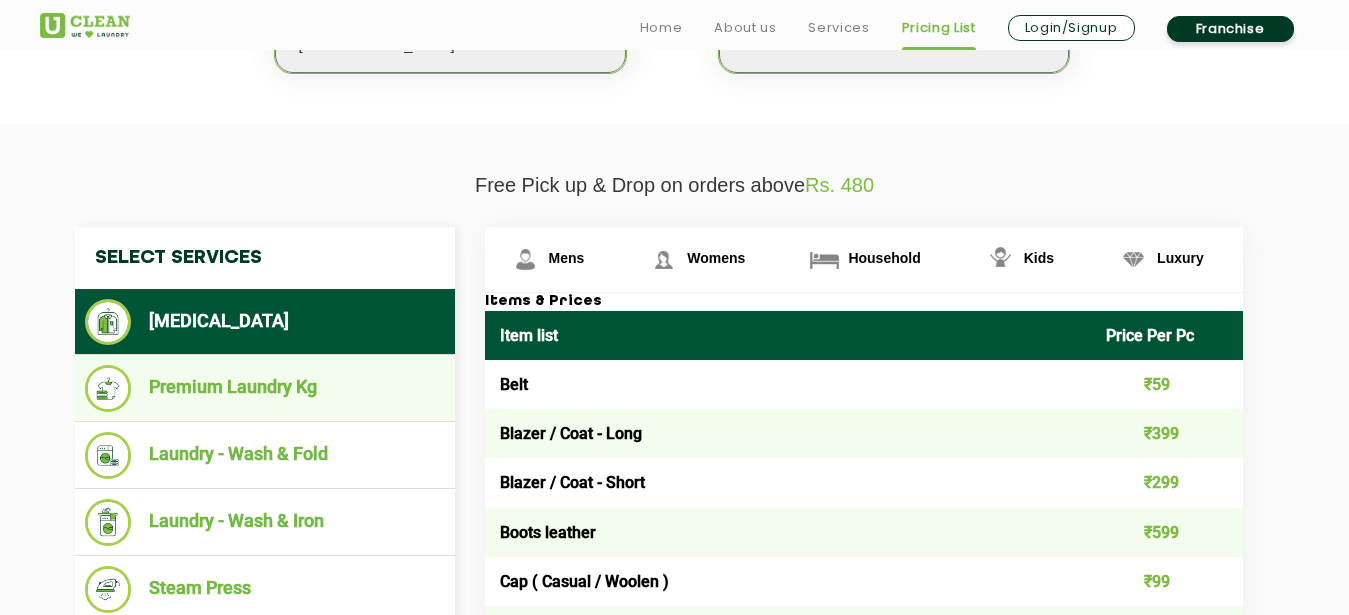 click on "Premium Laundry Kg" at bounding box center [265, 388] 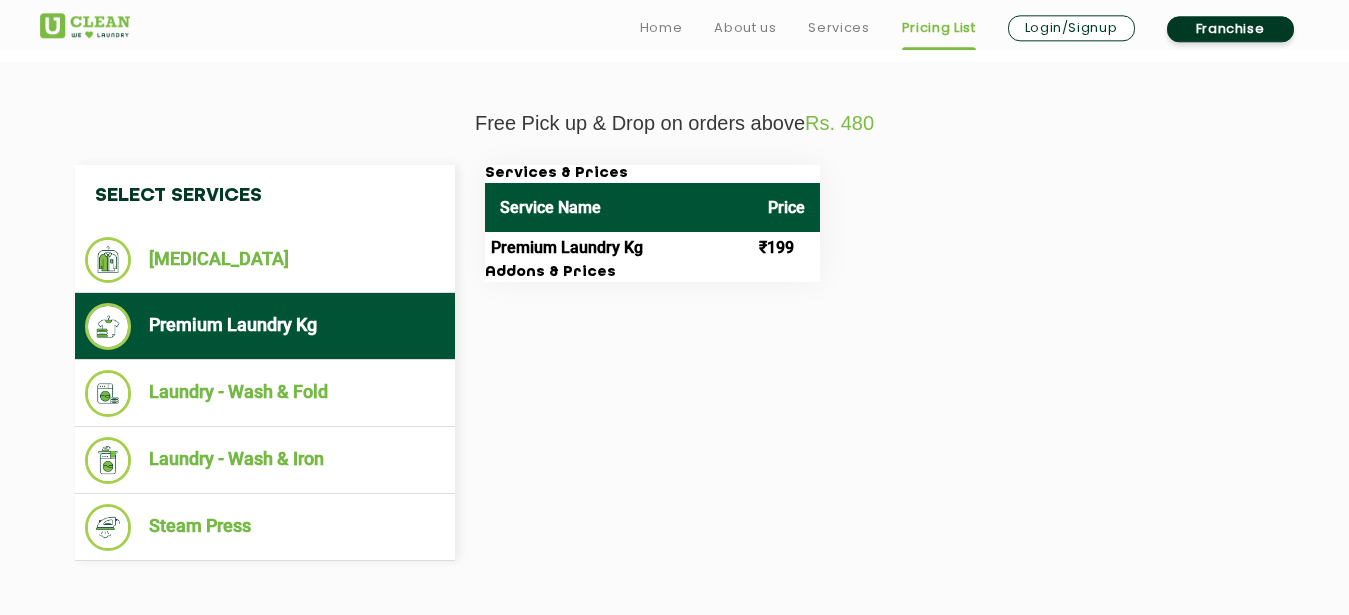 scroll, scrollTop: 714, scrollLeft: 0, axis: vertical 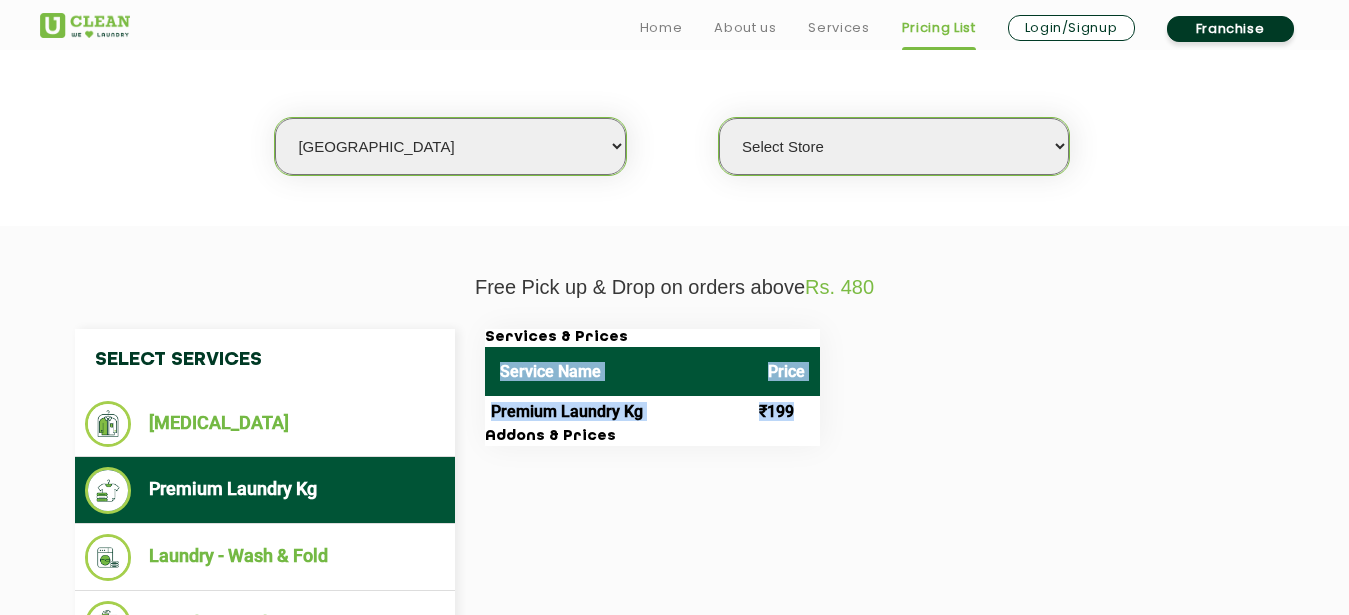 drag, startPoint x: 502, startPoint y: 370, endPoint x: 692, endPoint y: 420, distance: 196.46883 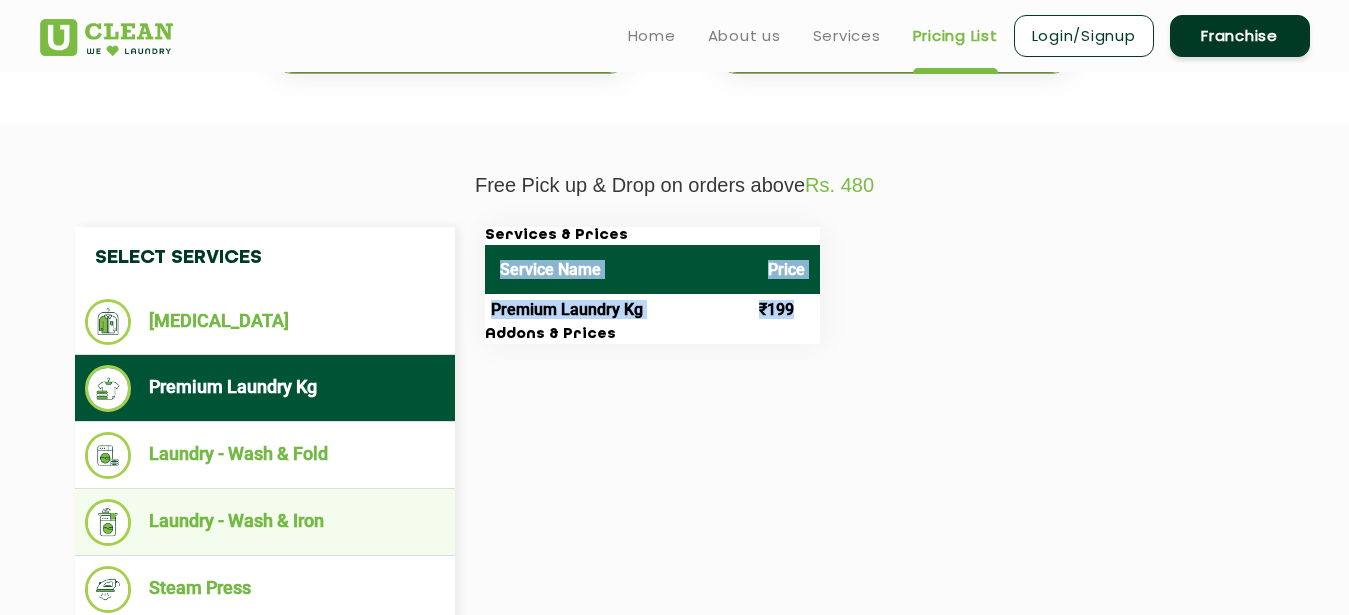 scroll, scrollTop: 510, scrollLeft: 0, axis: vertical 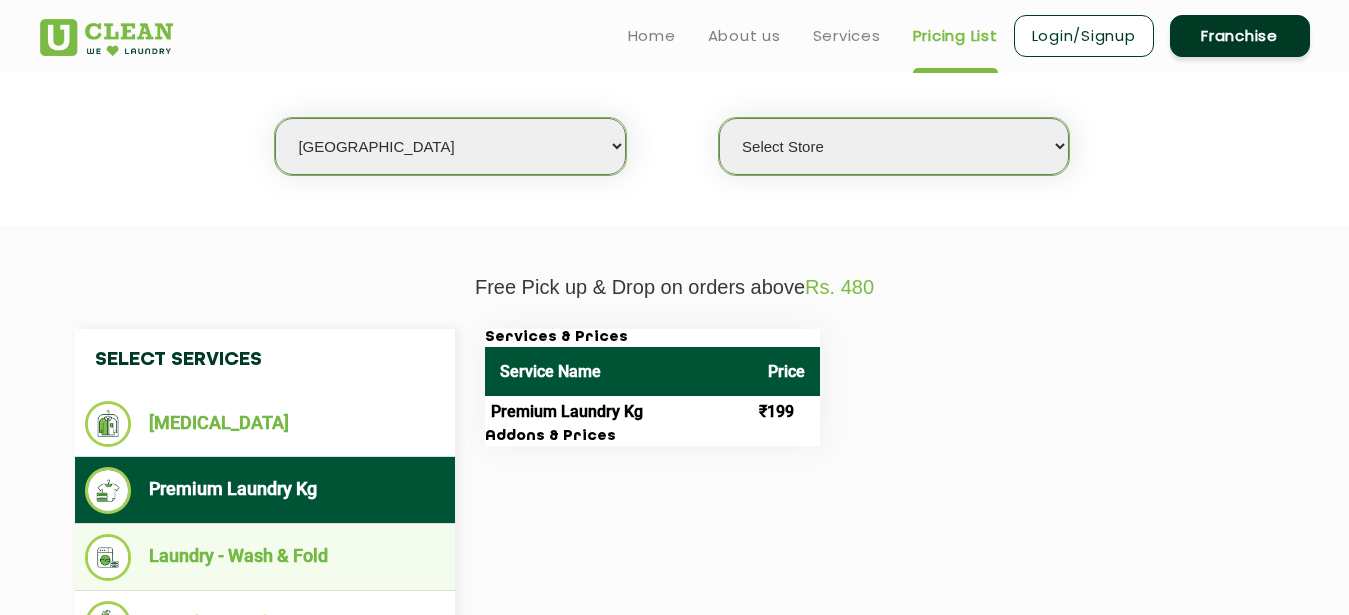 click on "Laundry - Wash & Fold" at bounding box center [265, 557] 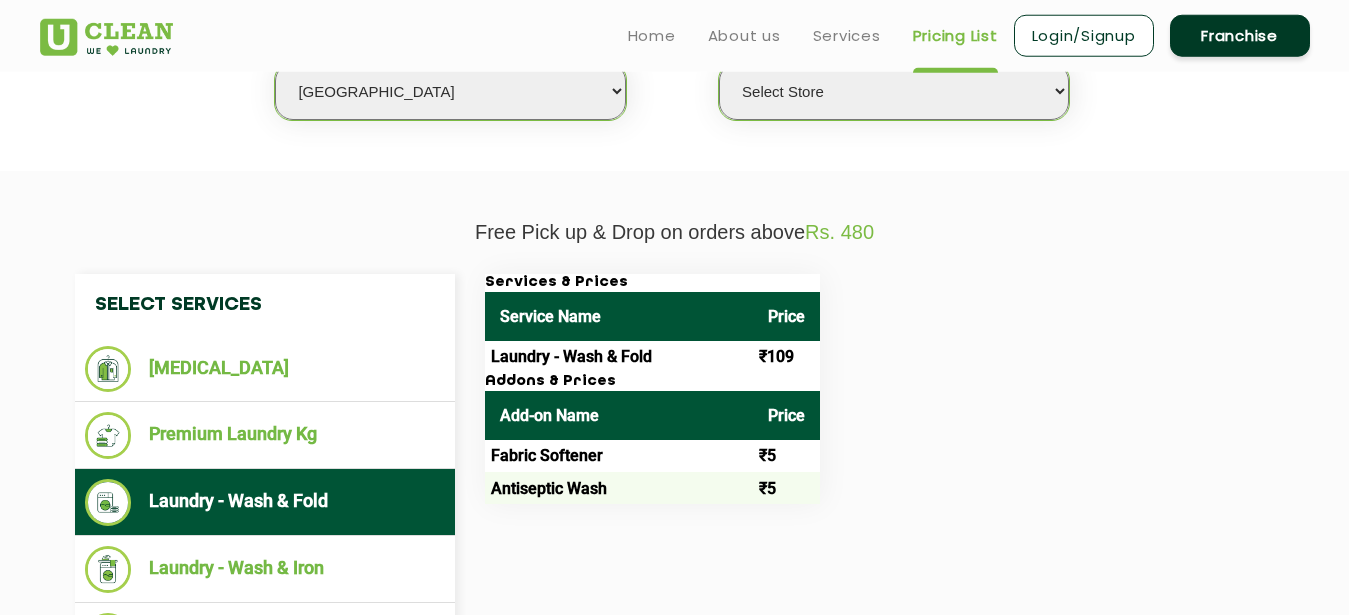 scroll, scrollTop: 612, scrollLeft: 0, axis: vertical 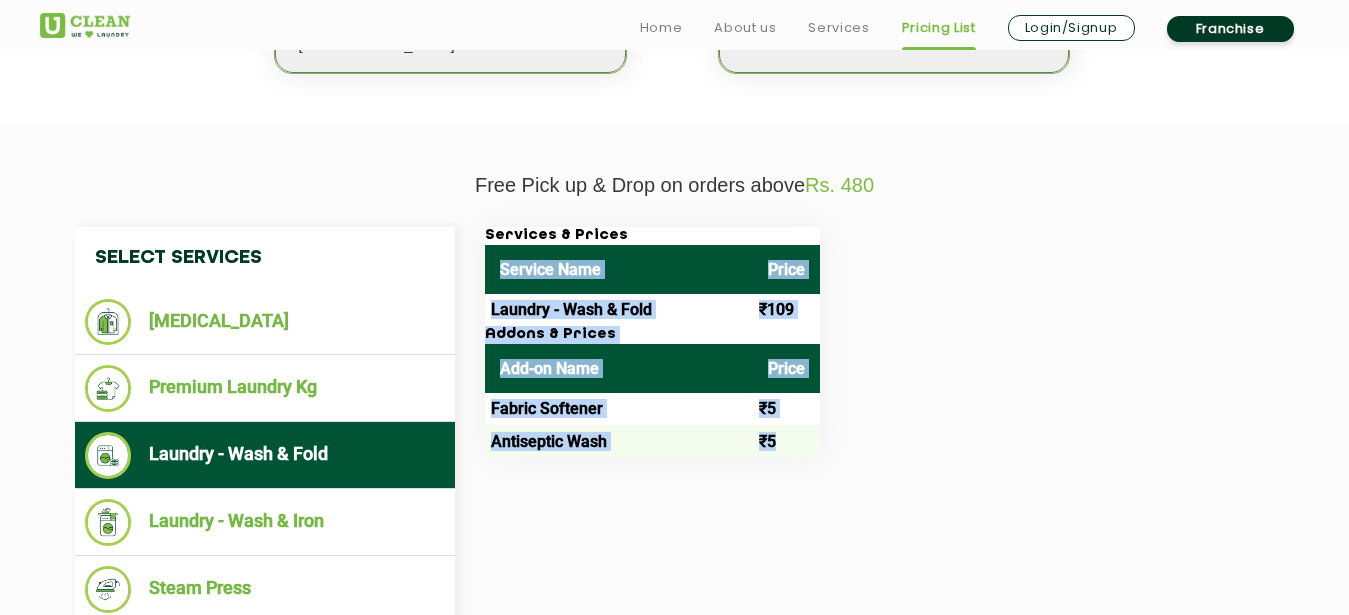 drag, startPoint x: 495, startPoint y: 270, endPoint x: 696, endPoint y: 450, distance: 269.8166 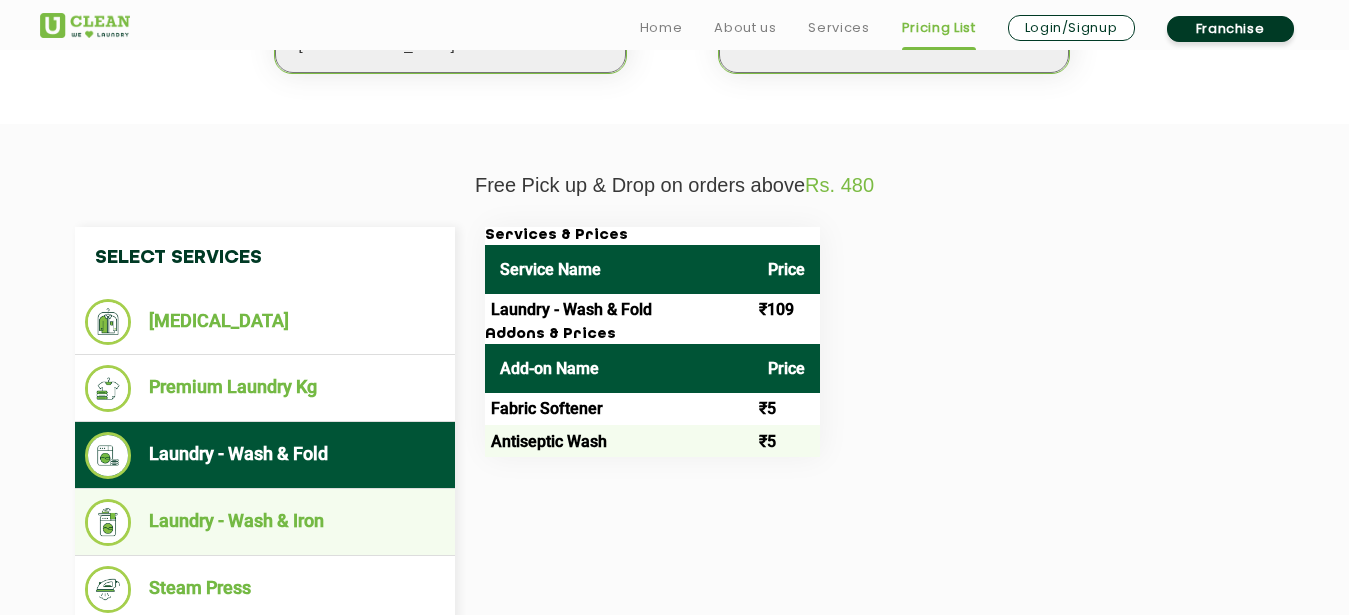 click on "Laundry - Wash & Iron" at bounding box center [265, 522] 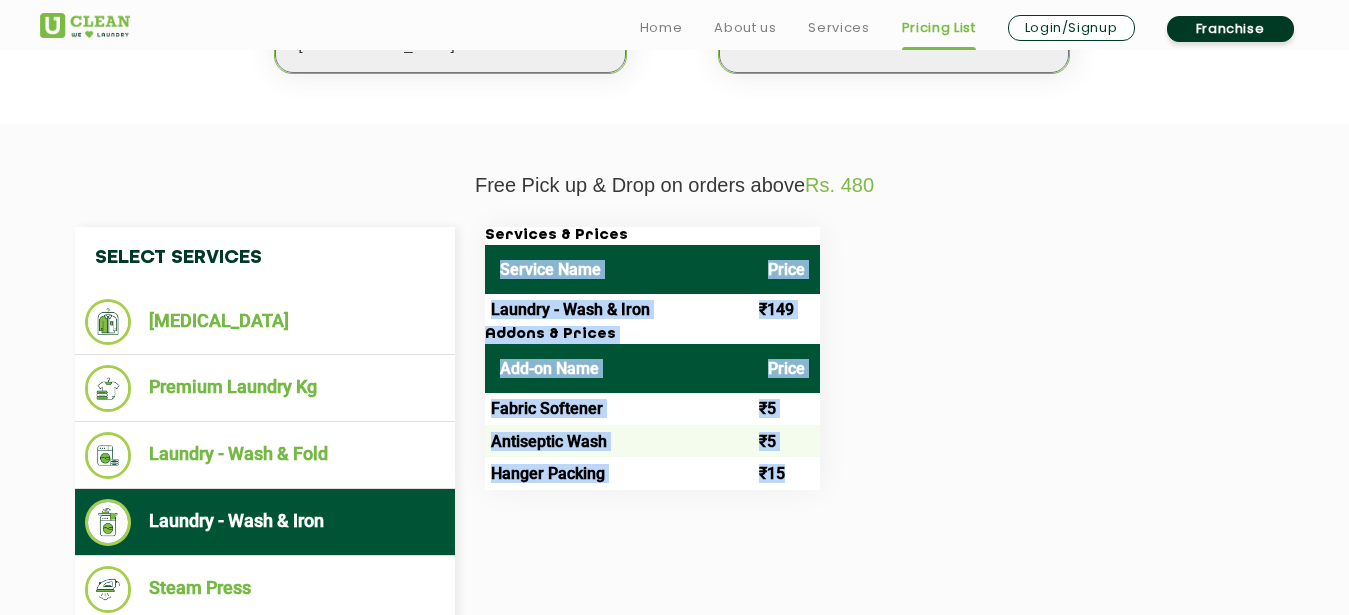 drag, startPoint x: 495, startPoint y: 270, endPoint x: 696, endPoint y: 471, distance: 284.25693 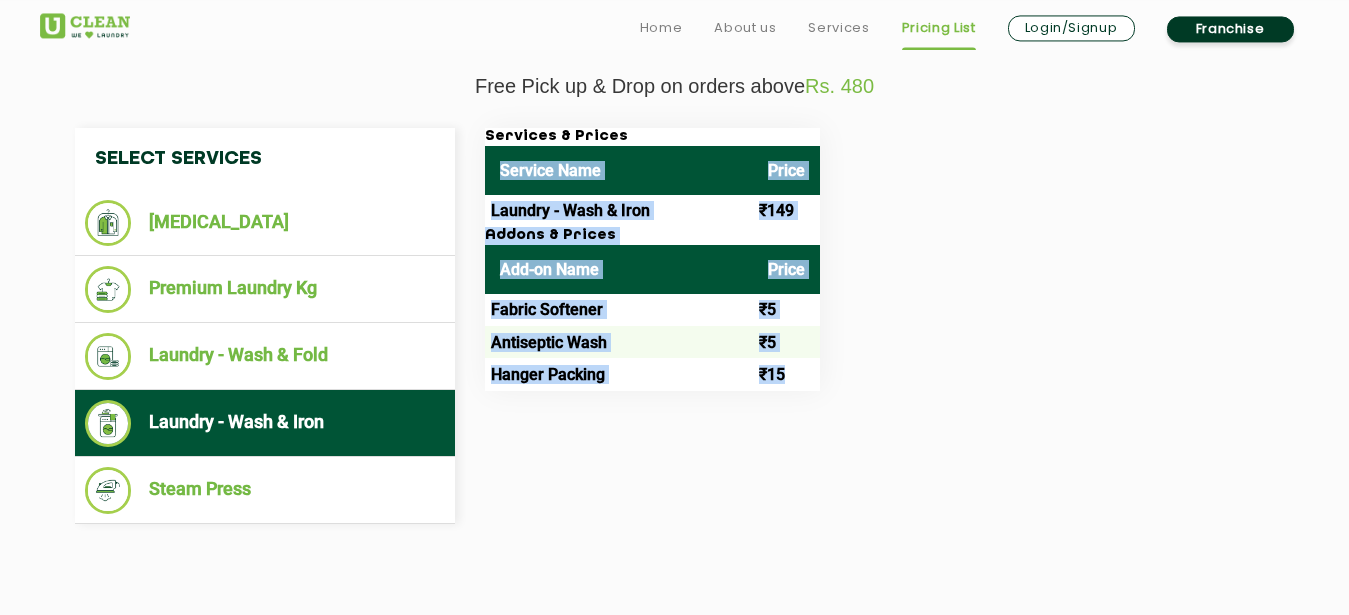 scroll, scrollTop: 714, scrollLeft: 0, axis: vertical 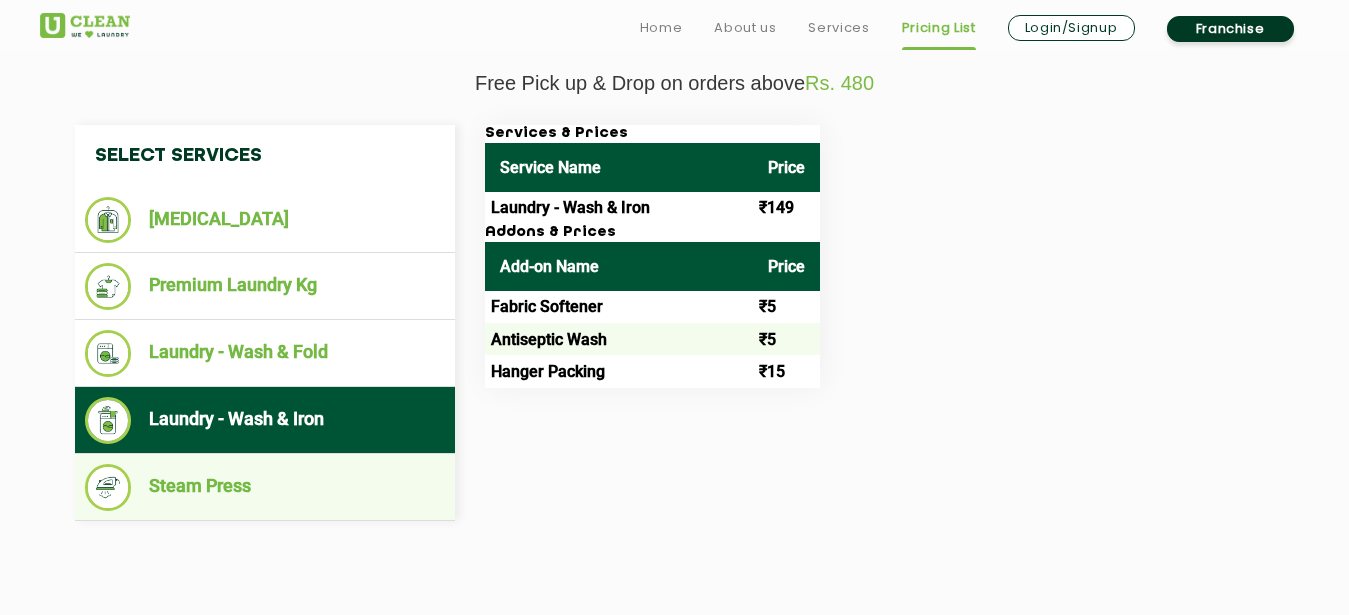 click on "Steam Press" at bounding box center [265, 487] 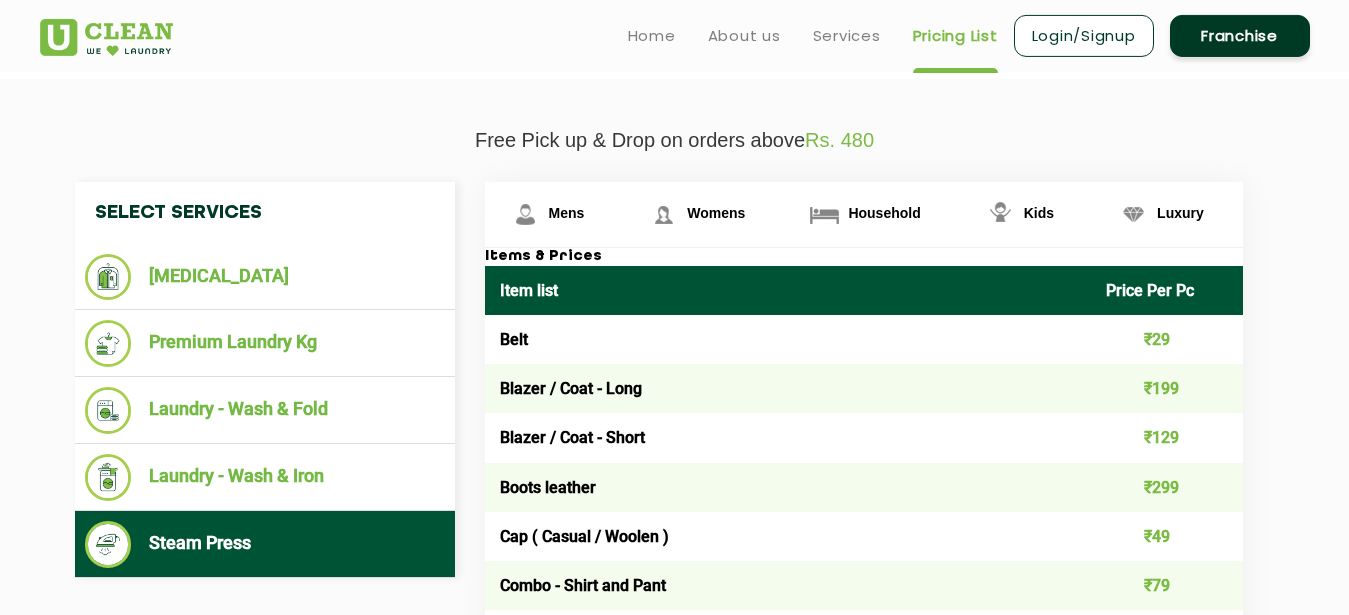 scroll, scrollTop: 510, scrollLeft: 0, axis: vertical 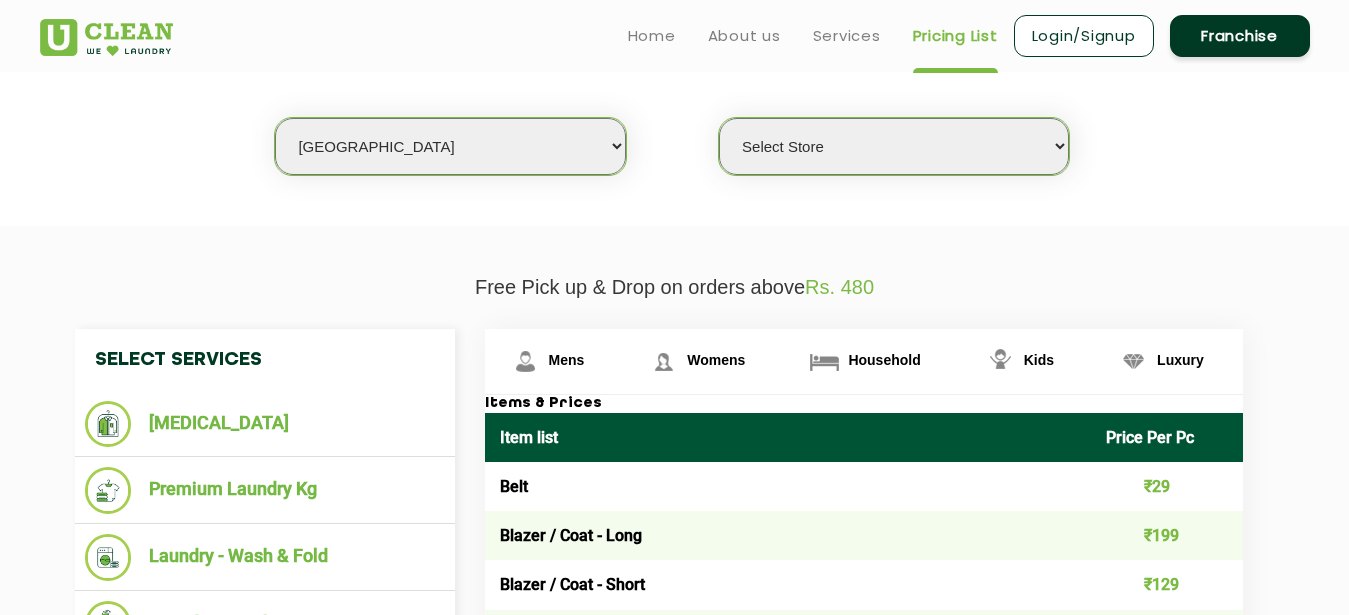 select on "149" 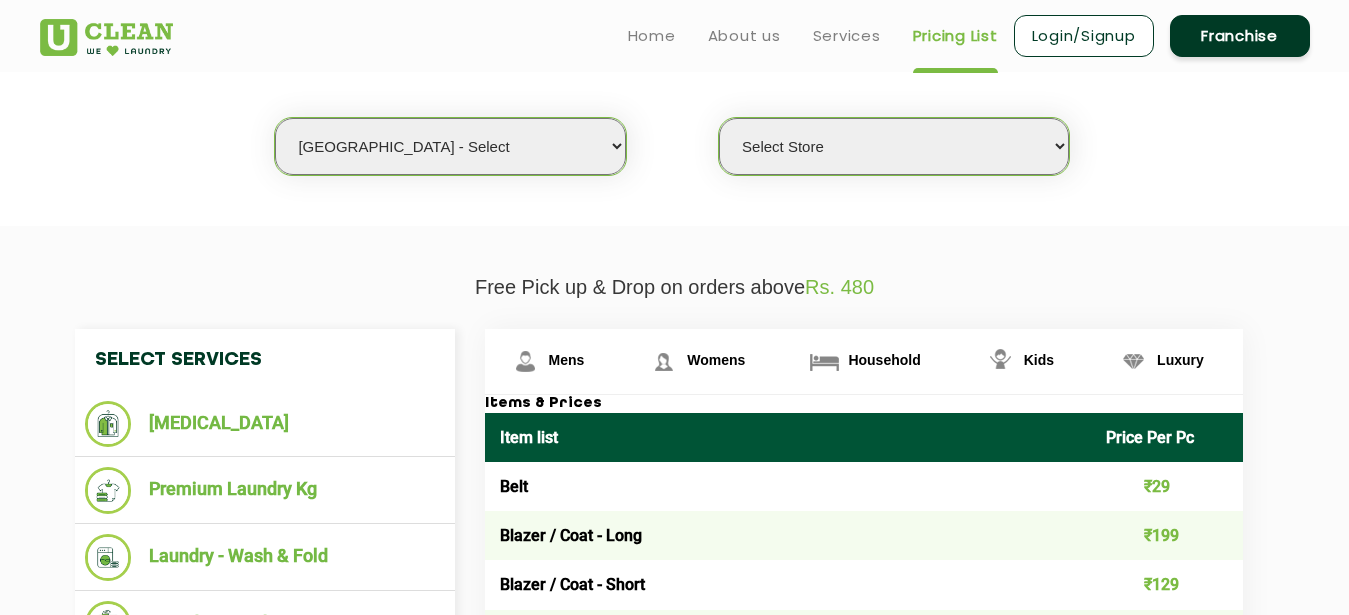 click on "[GEOGRAPHIC_DATA] - Select" at bounding box center [0, 0] 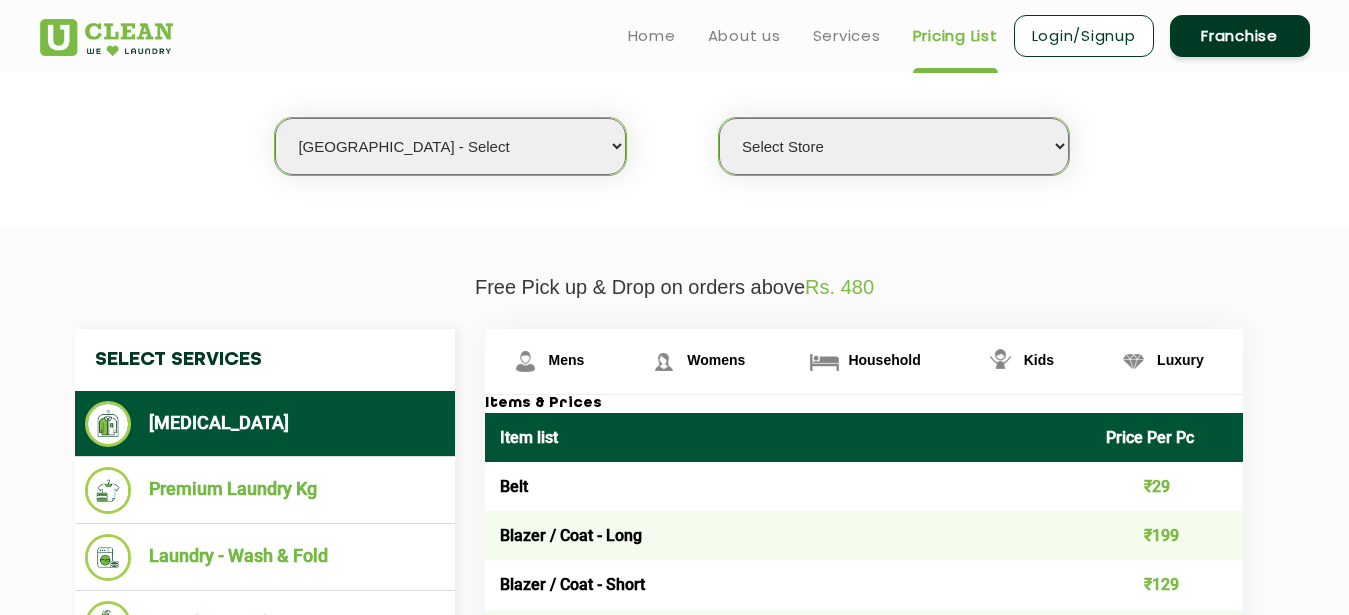 select on "0" 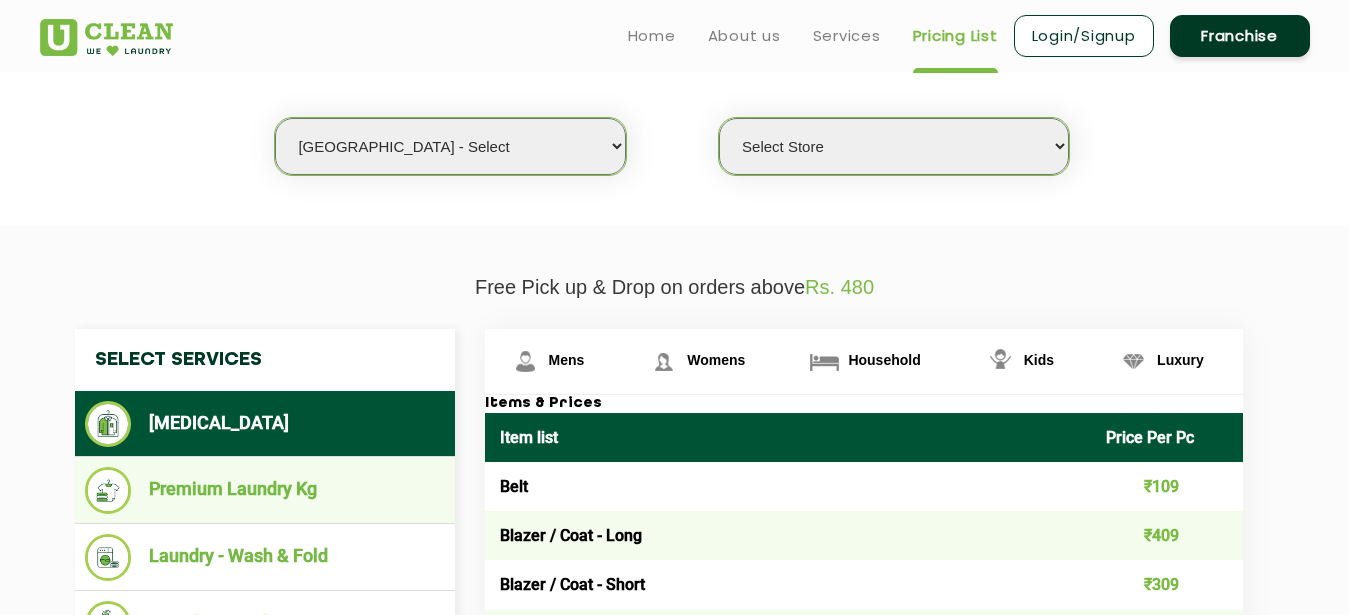 click on "Premium Laundry Kg" at bounding box center (265, 490) 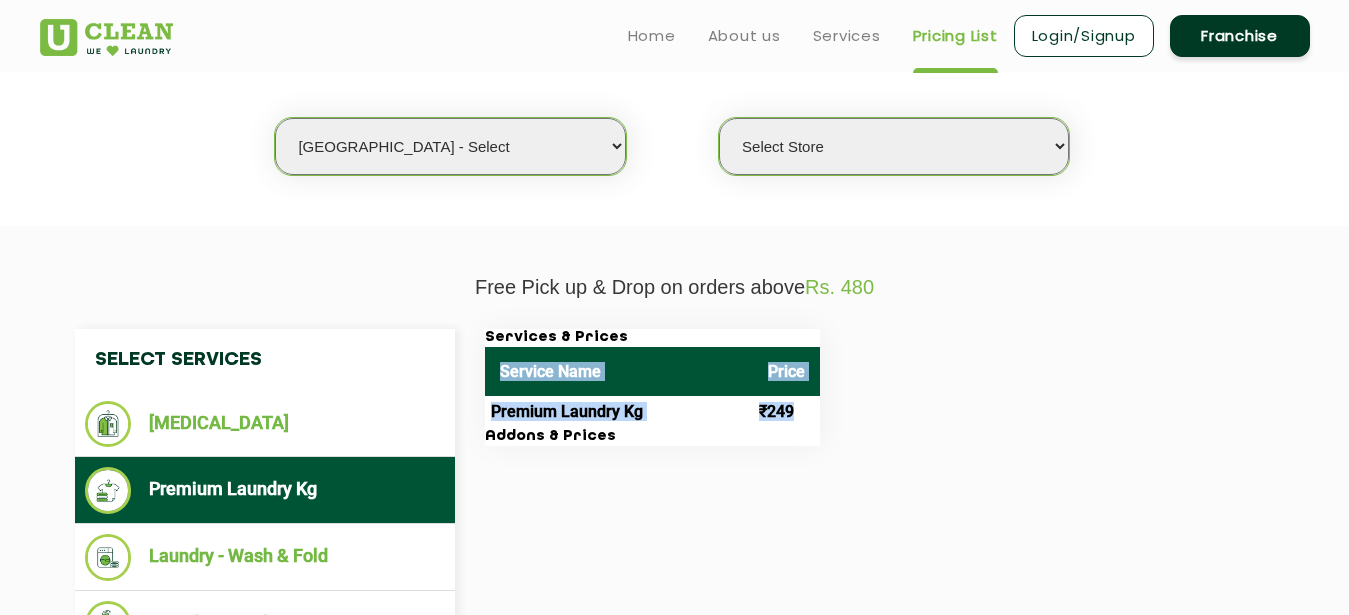 drag, startPoint x: 500, startPoint y: 368, endPoint x: 681, endPoint y: 439, distance: 194.42737 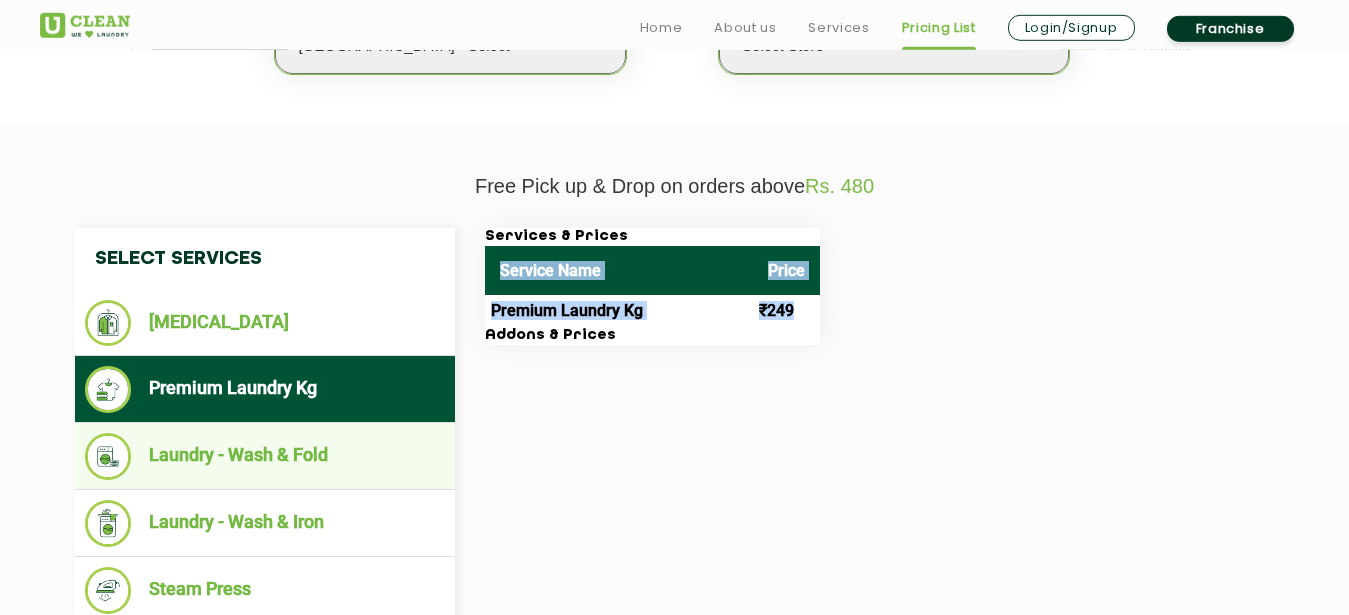 scroll, scrollTop: 612, scrollLeft: 0, axis: vertical 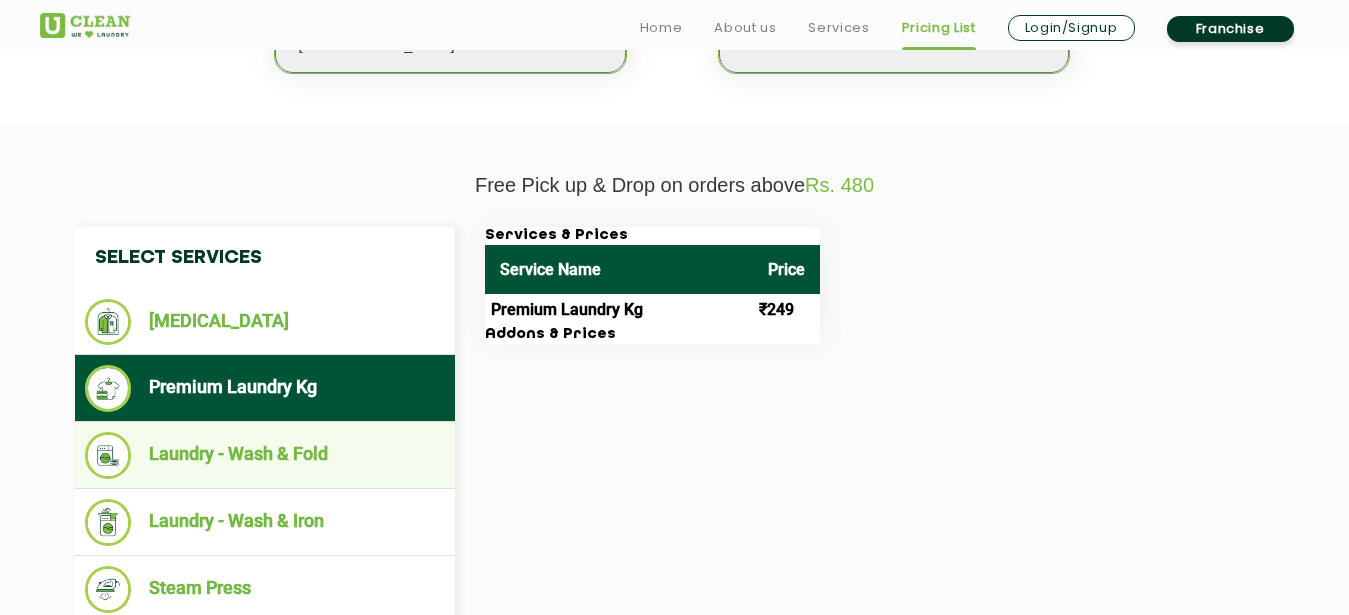 click on "Laundry - Wash & Fold" at bounding box center [265, 455] 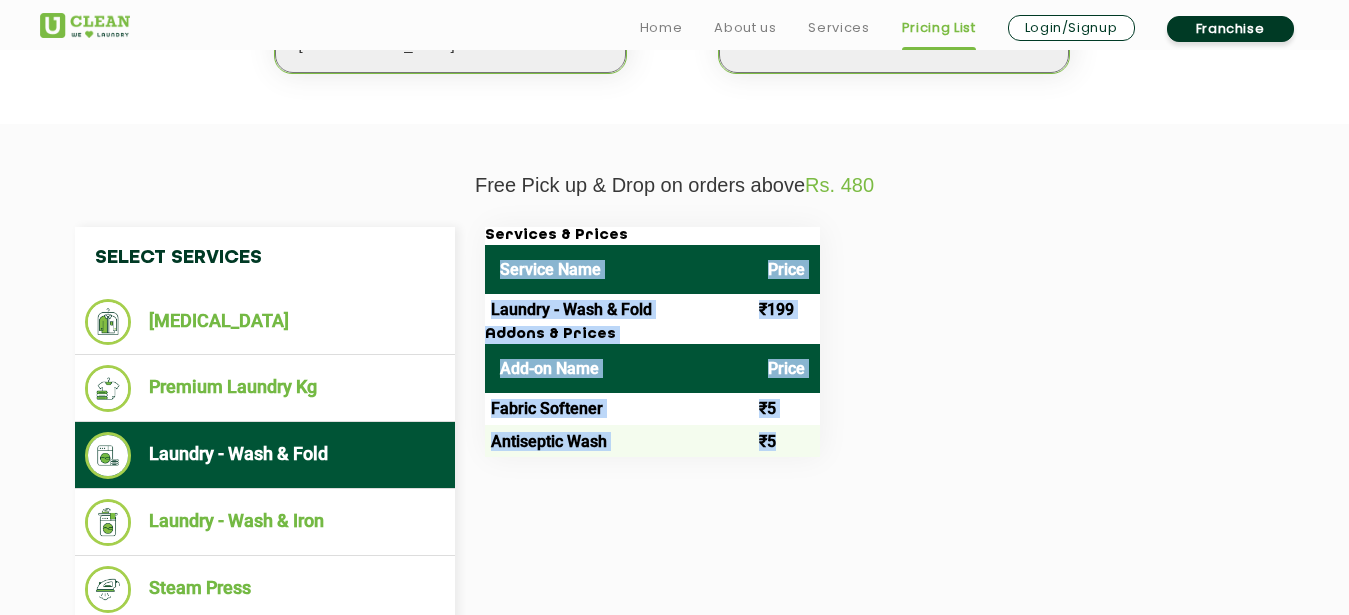 drag, startPoint x: 498, startPoint y: 265, endPoint x: 688, endPoint y: 457, distance: 270.1185 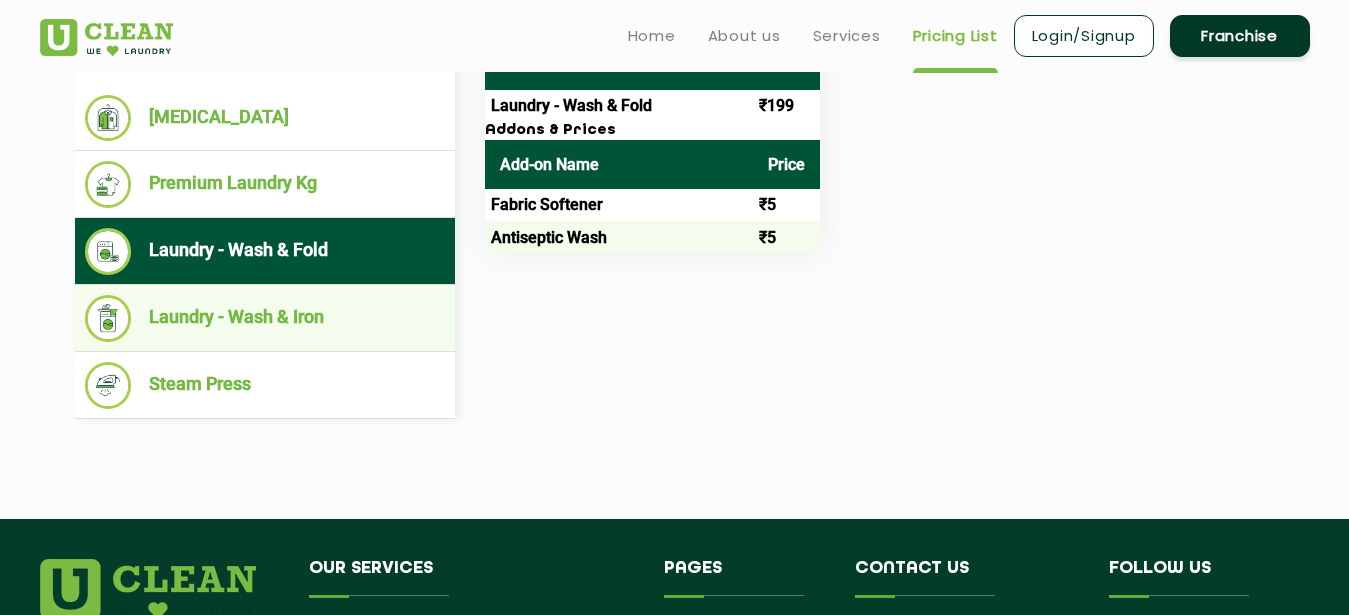 click on "Laundry - Wash & Iron" at bounding box center (265, 318) 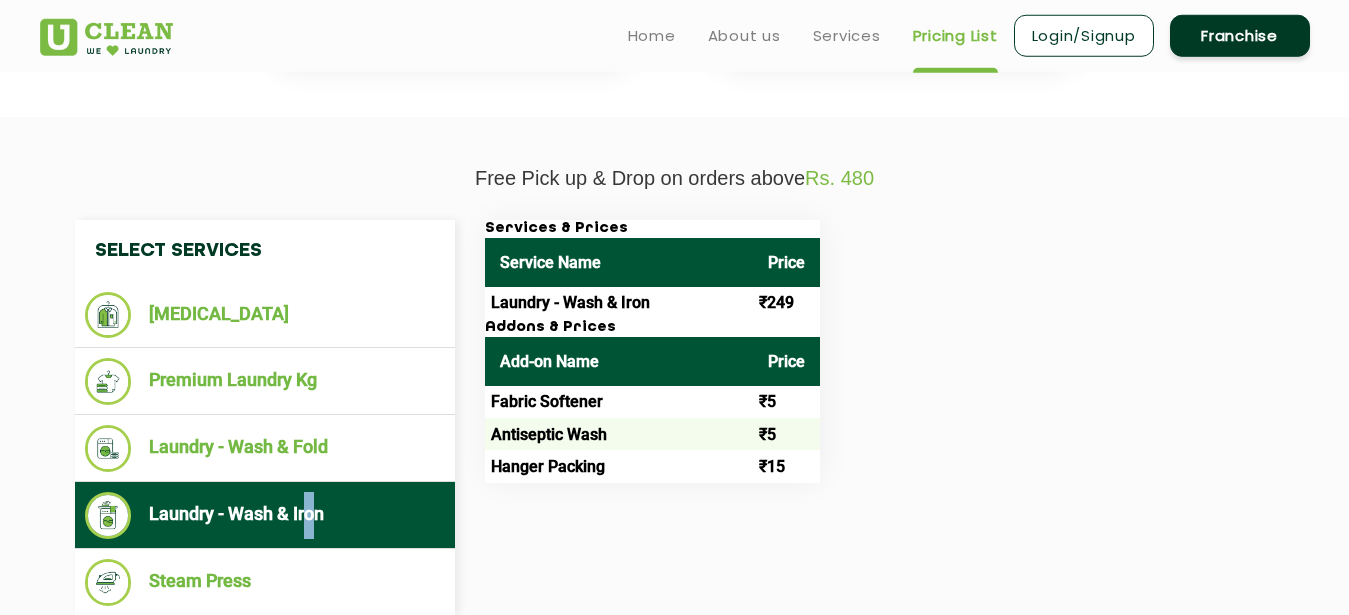 scroll, scrollTop: 612, scrollLeft: 0, axis: vertical 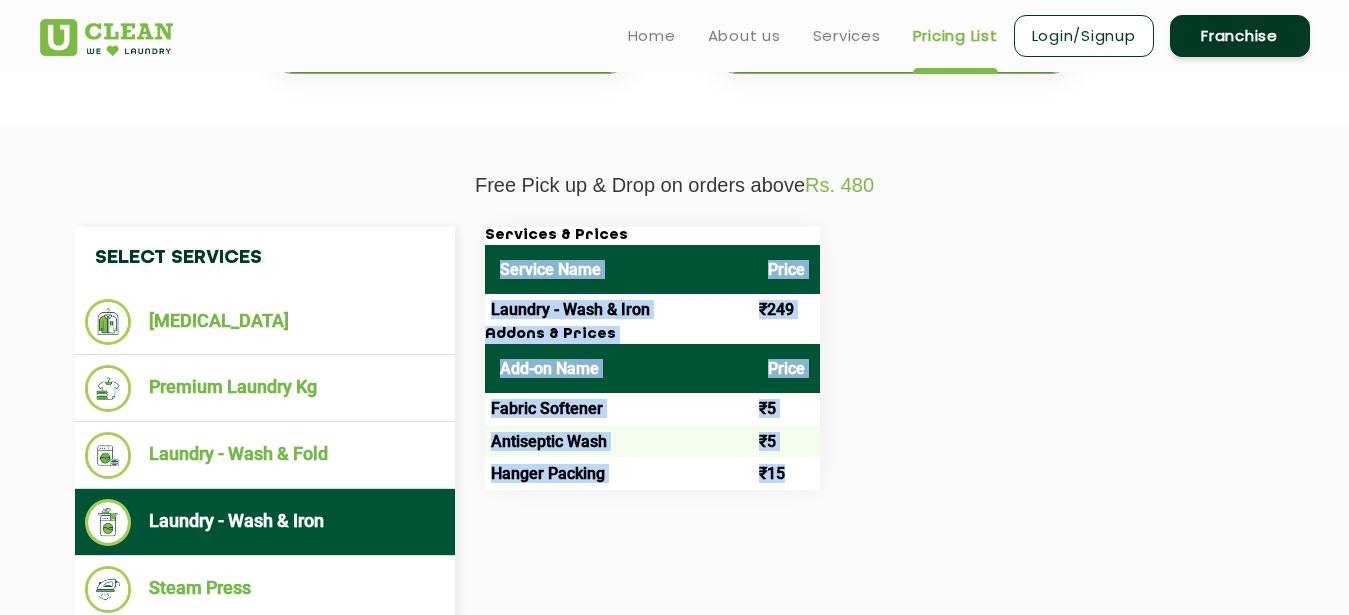drag, startPoint x: 496, startPoint y: 273, endPoint x: 694, endPoint y: 483, distance: 288.62433 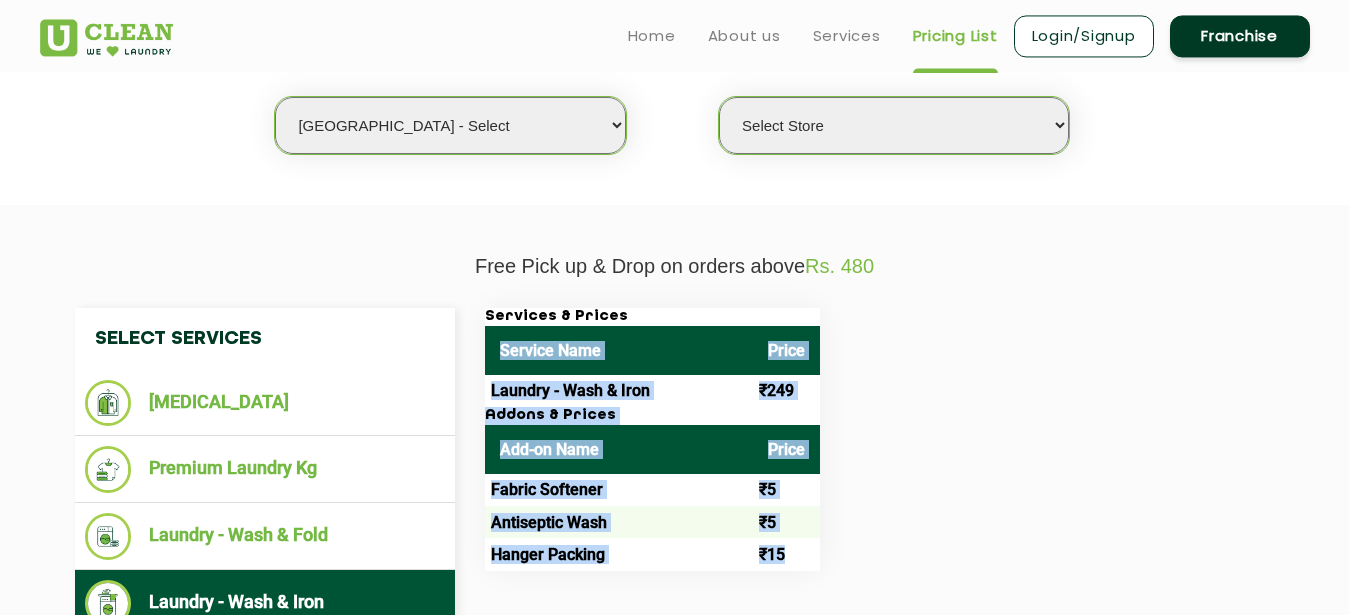 scroll, scrollTop: 306, scrollLeft: 0, axis: vertical 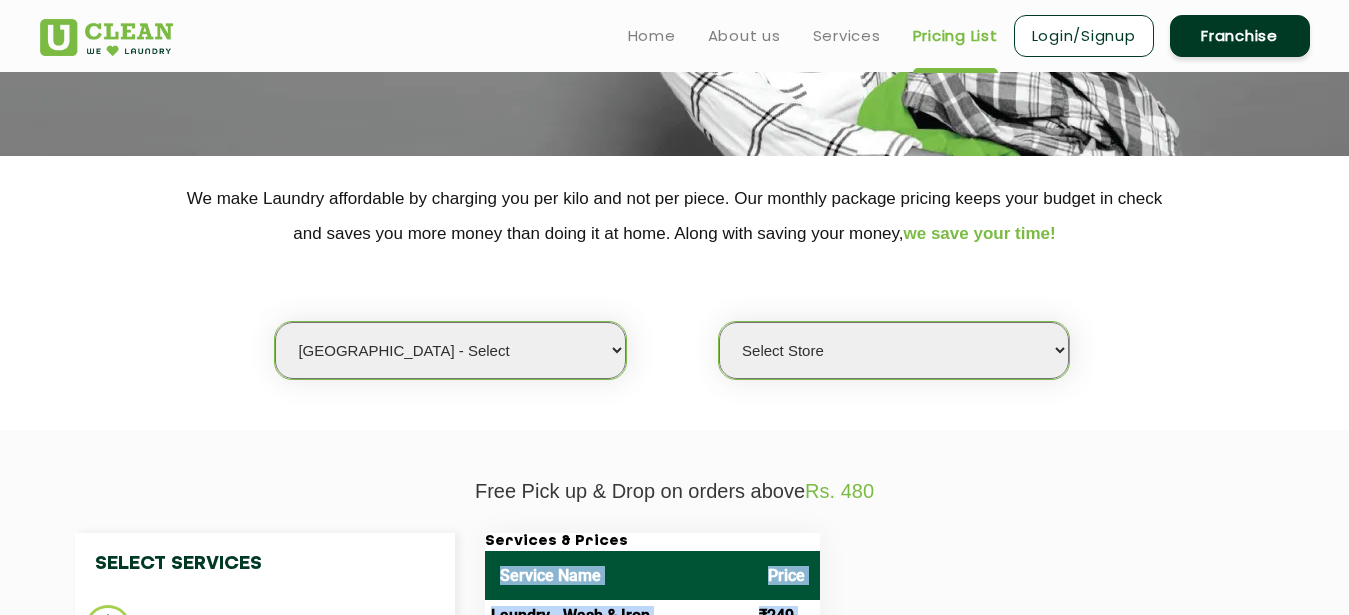 select on "37" 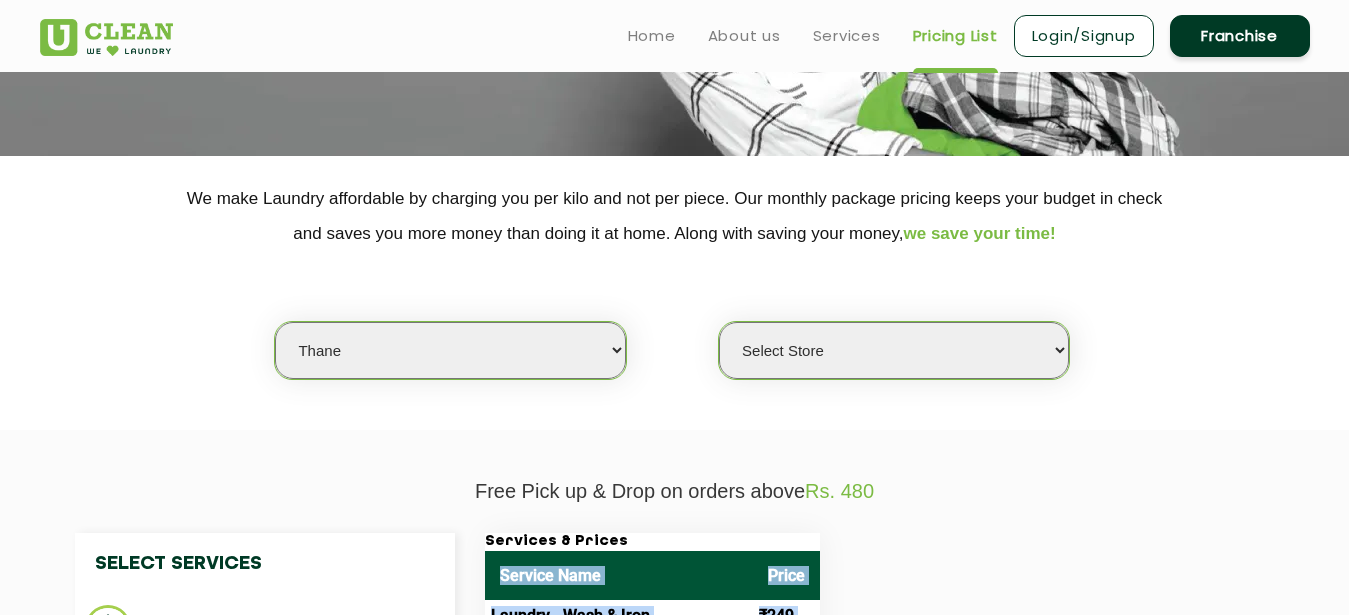click on "Thane" at bounding box center [0, 0] 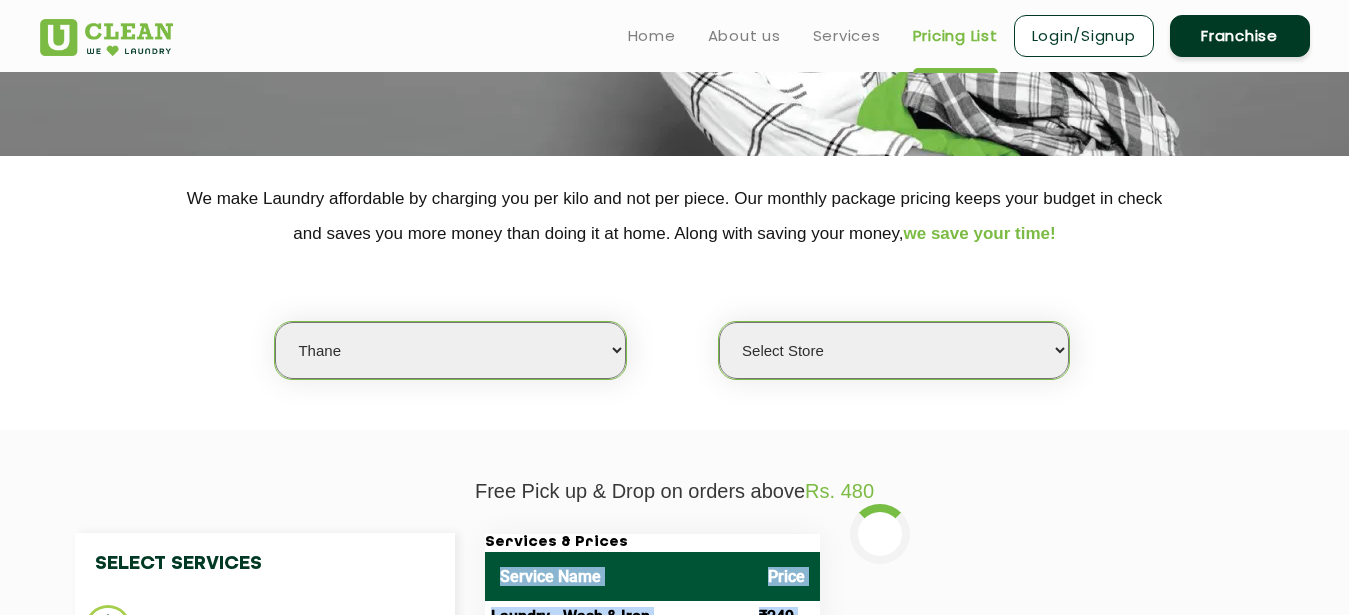 select on "0" 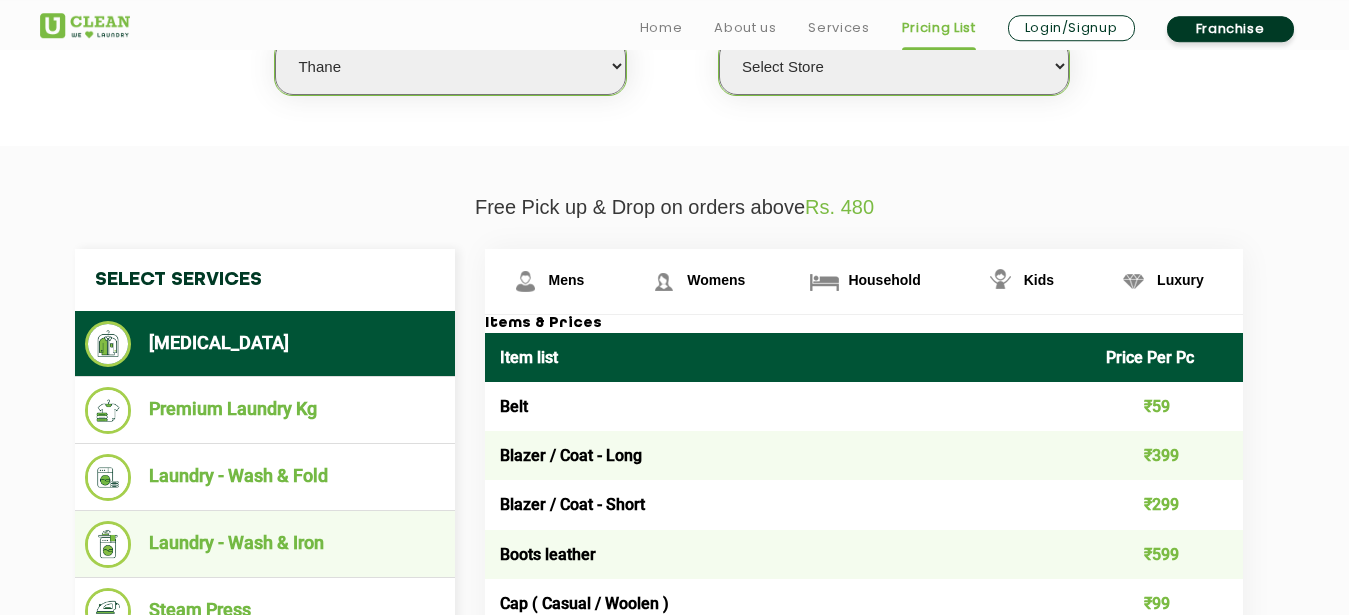 scroll, scrollTop: 612, scrollLeft: 0, axis: vertical 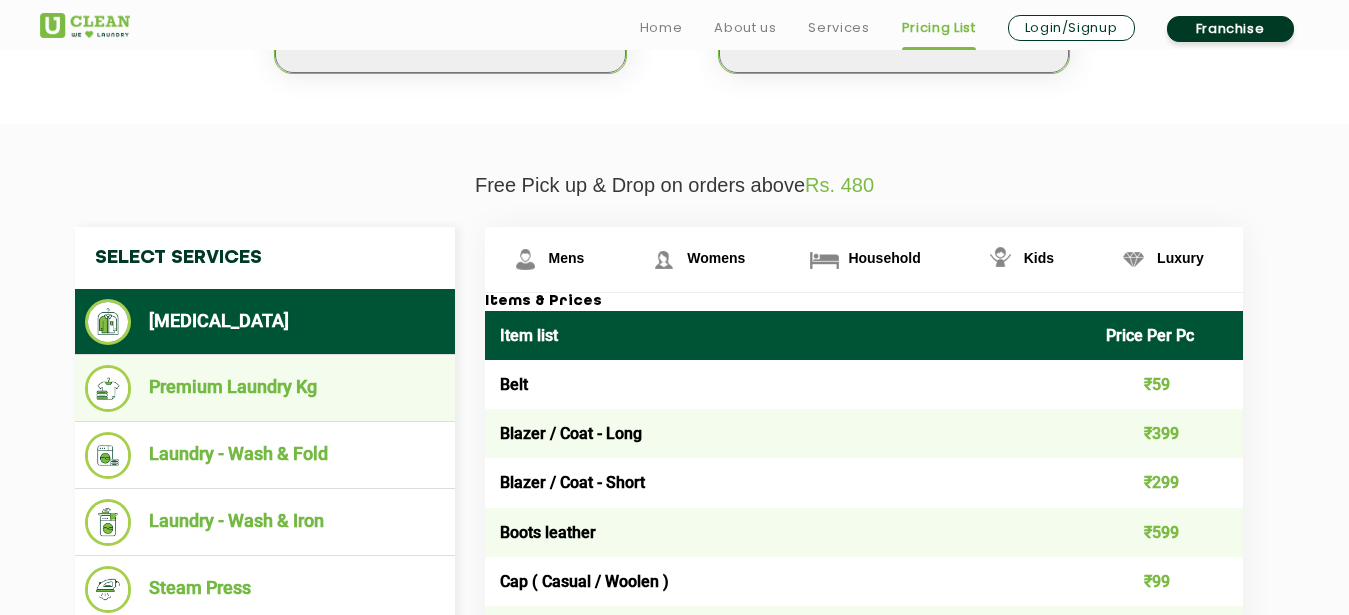 click on "Premium Laundry Kg" at bounding box center (265, 388) 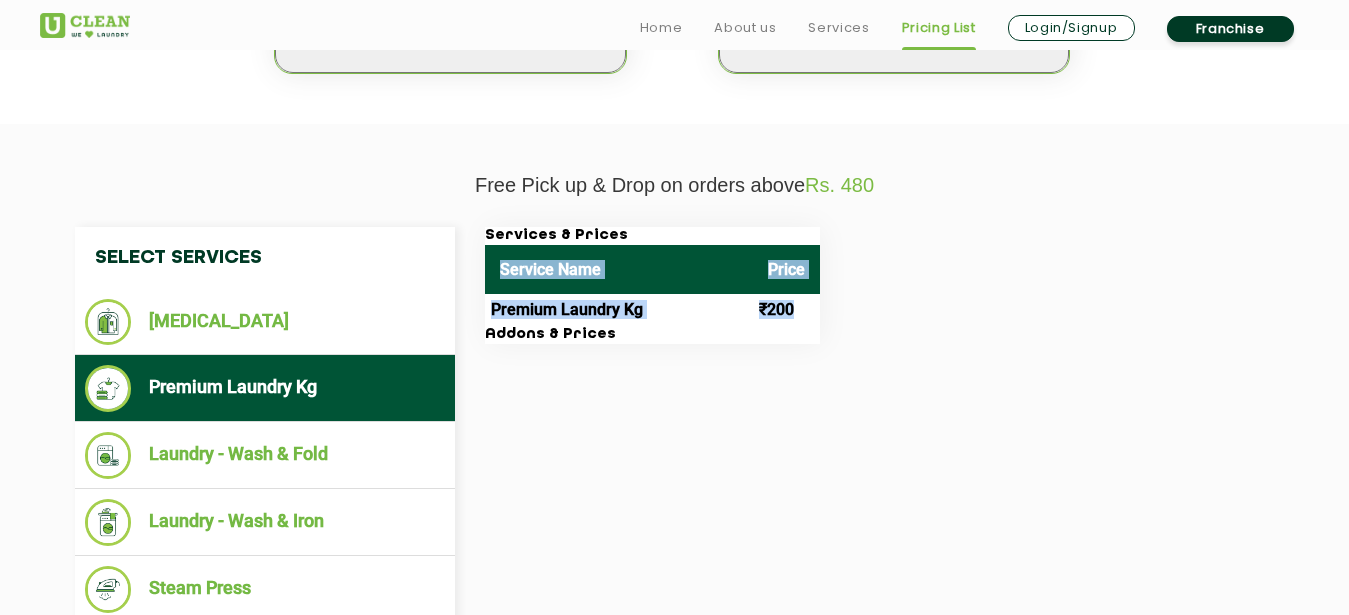 drag, startPoint x: 500, startPoint y: 271, endPoint x: 685, endPoint y: 331, distance: 194.4865 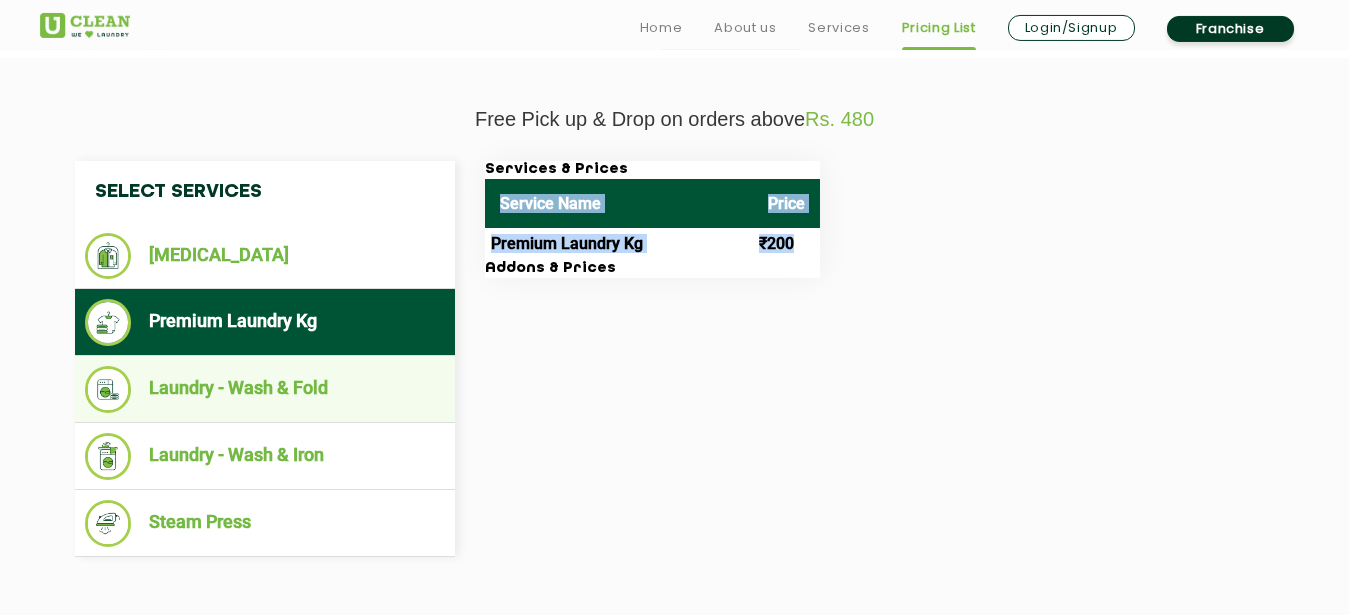 scroll, scrollTop: 714, scrollLeft: 0, axis: vertical 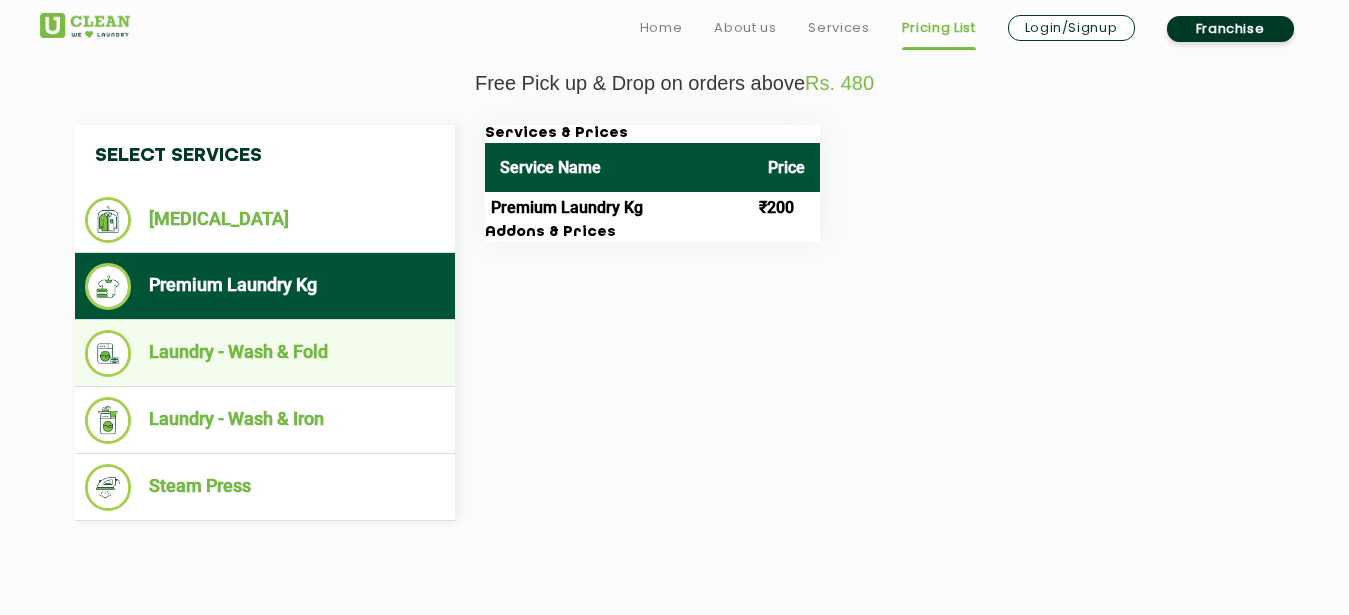 click on "Laundry - Wash & Fold" at bounding box center (265, 353) 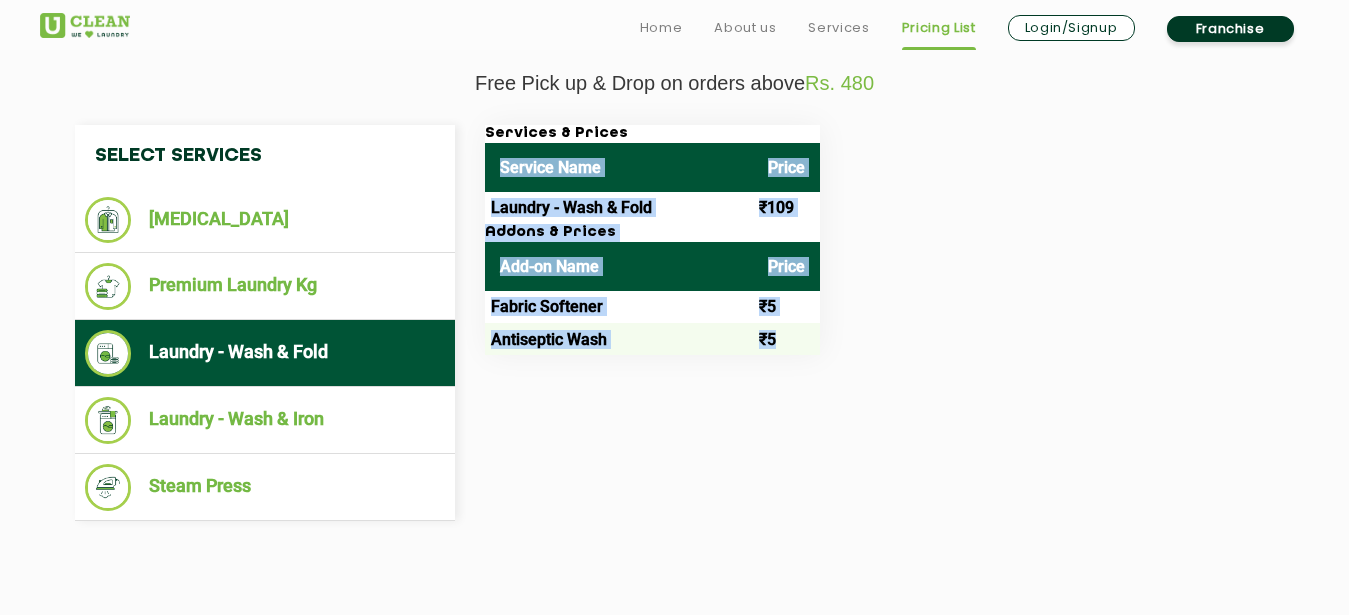 drag, startPoint x: 496, startPoint y: 164, endPoint x: 681, endPoint y: 347, distance: 260.21915 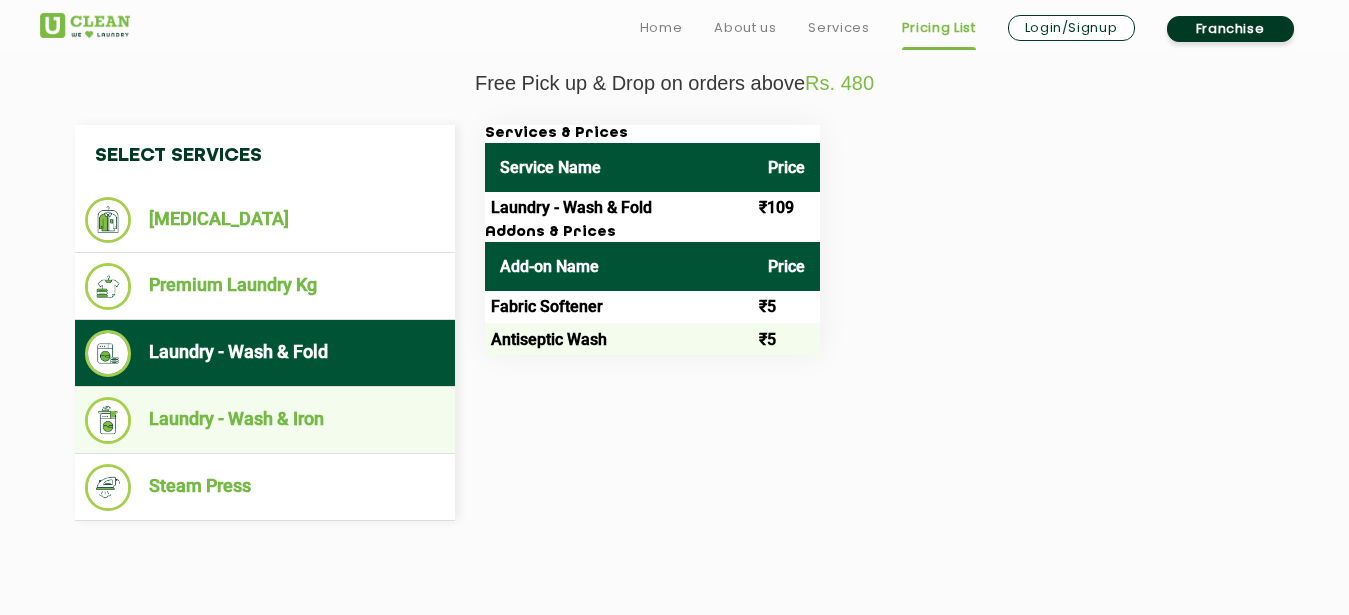 click on "Laundry - Wash & Iron" at bounding box center [265, 420] 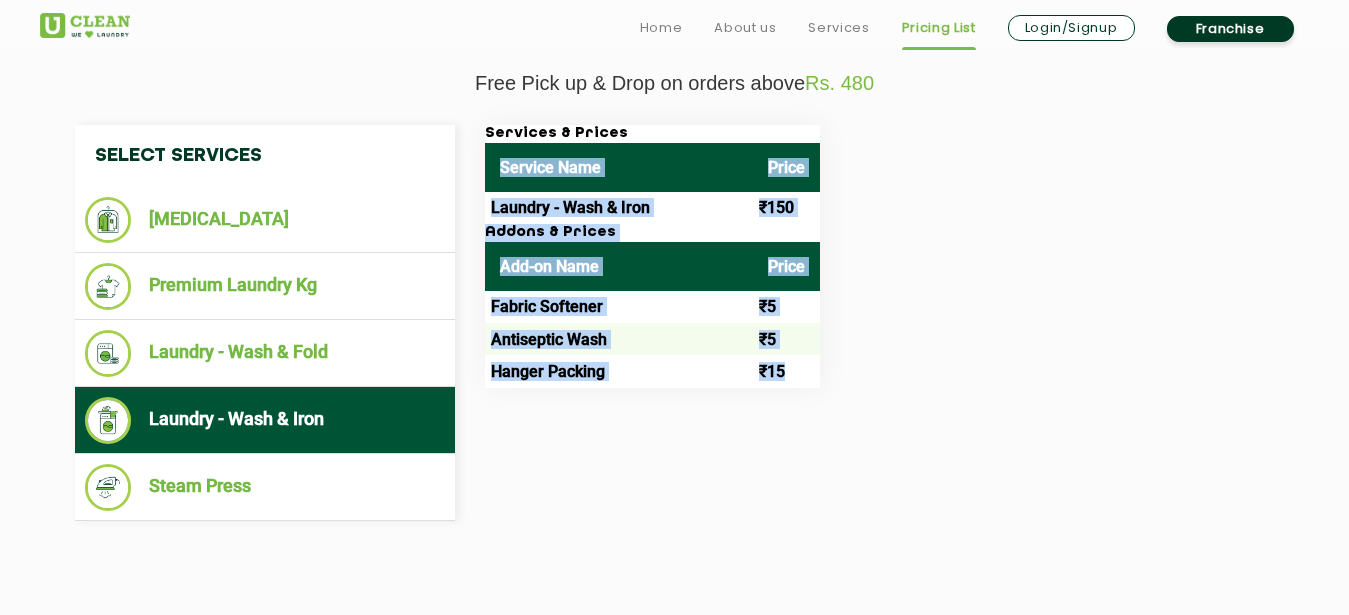 drag, startPoint x: 493, startPoint y: 166, endPoint x: 688, endPoint y: 389, distance: 296.233 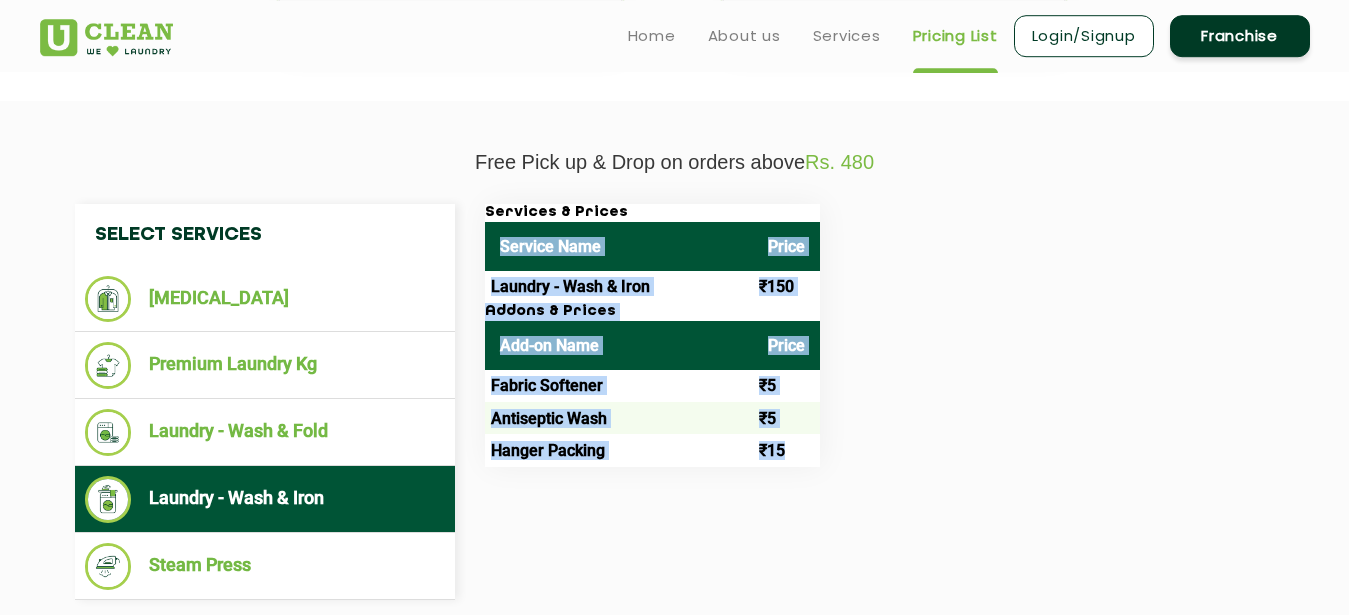 scroll, scrollTop: 510, scrollLeft: 0, axis: vertical 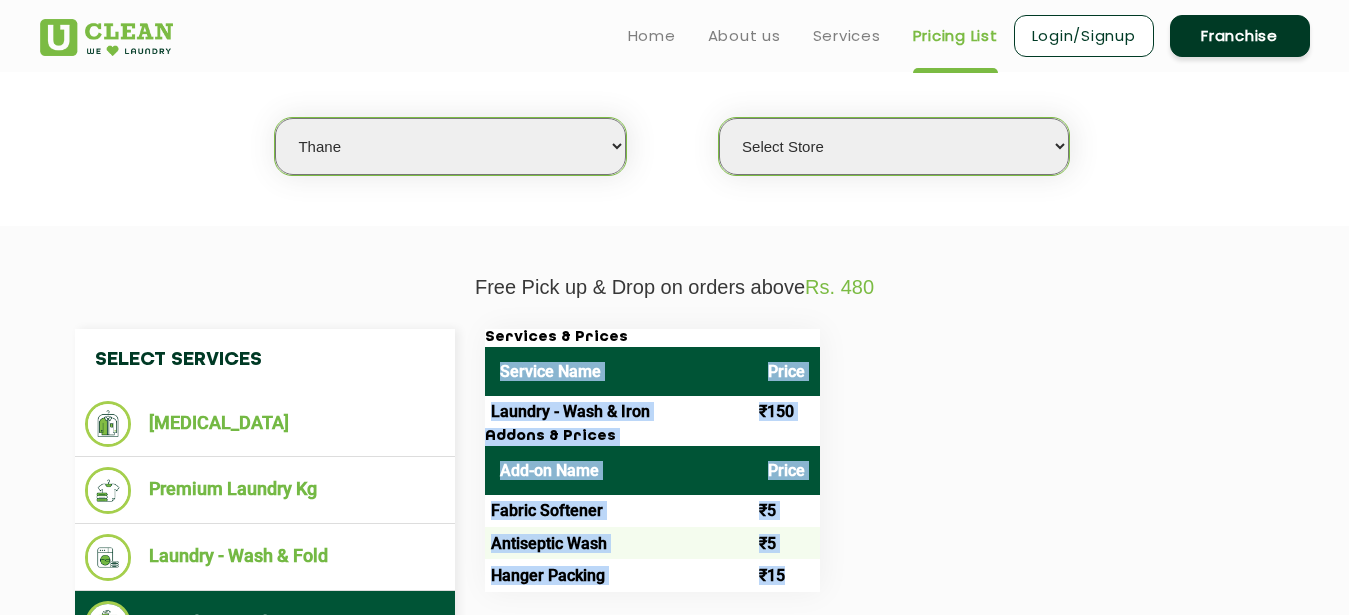 select on "50" 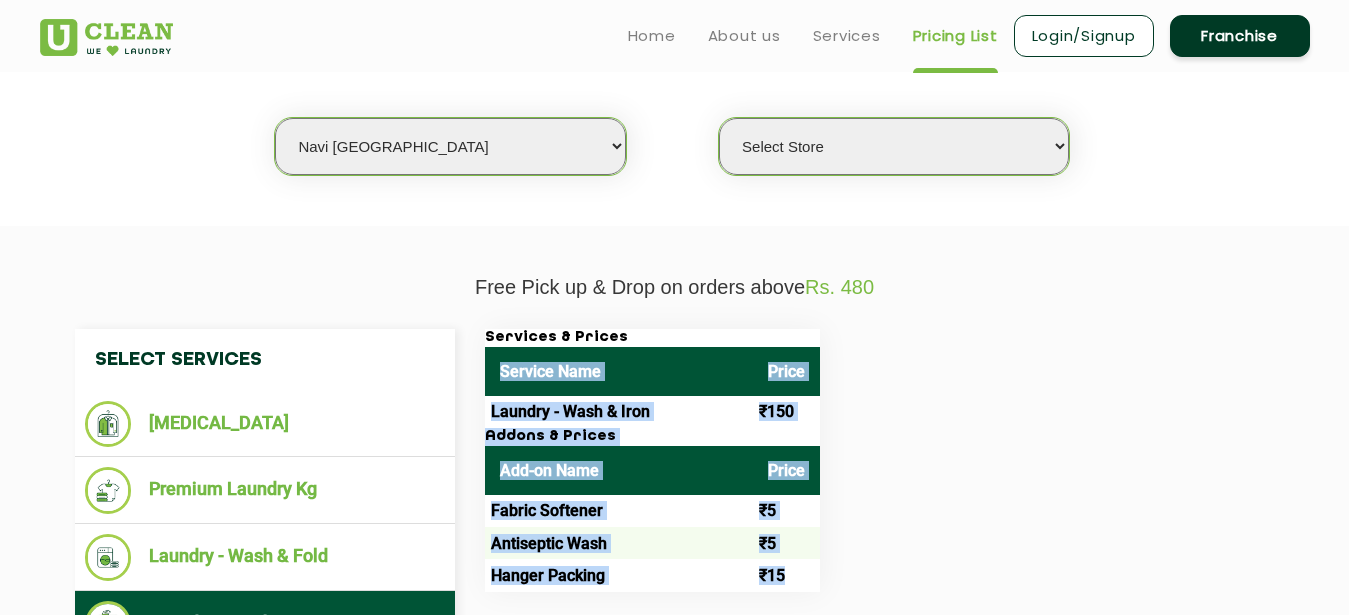 click on "Navi [GEOGRAPHIC_DATA]" at bounding box center (0, 0) 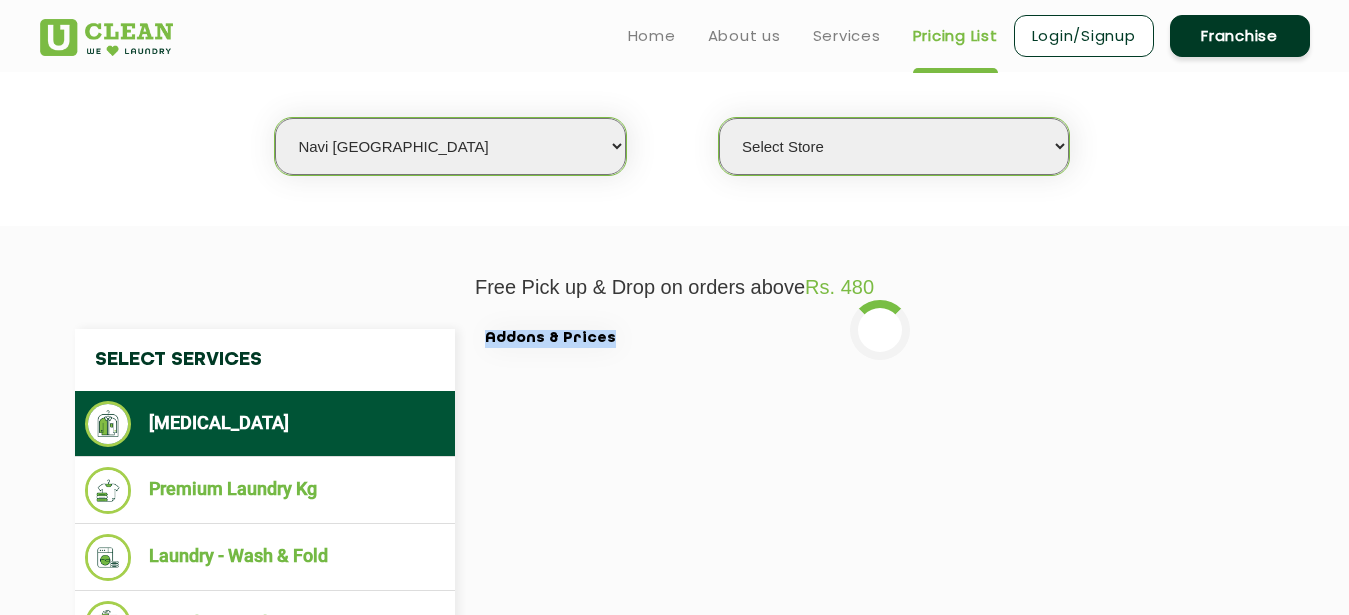 select on "0" 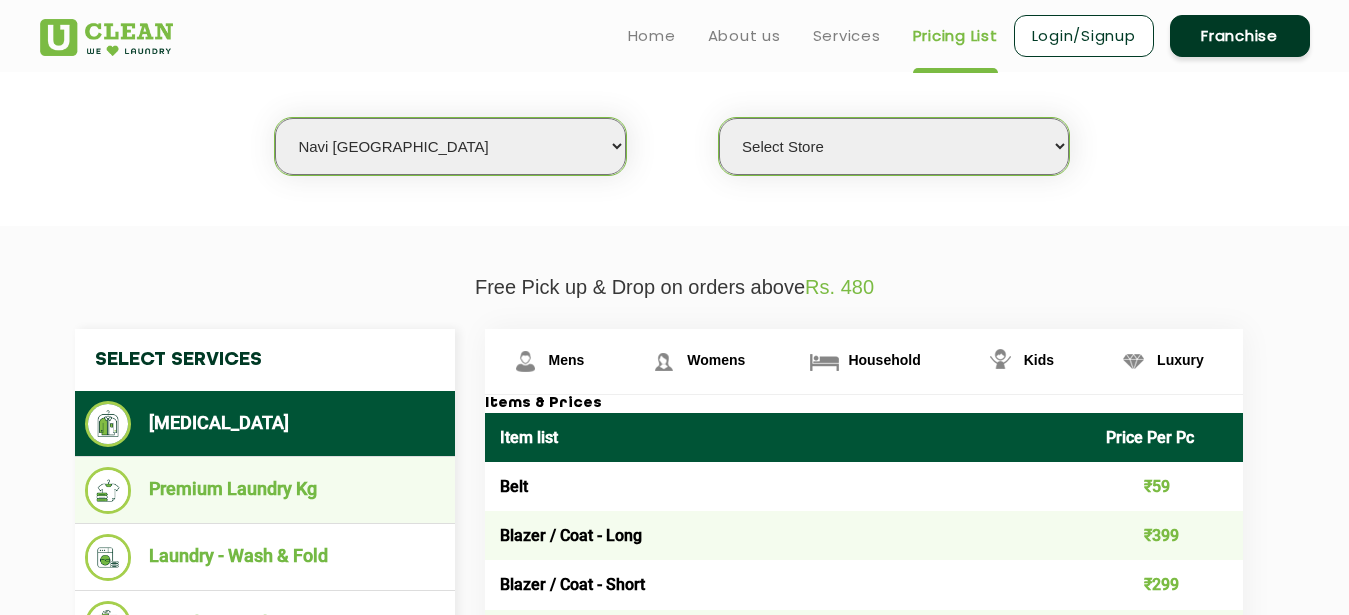 click on "Premium Laundry Kg" at bounding box center [265, 490] 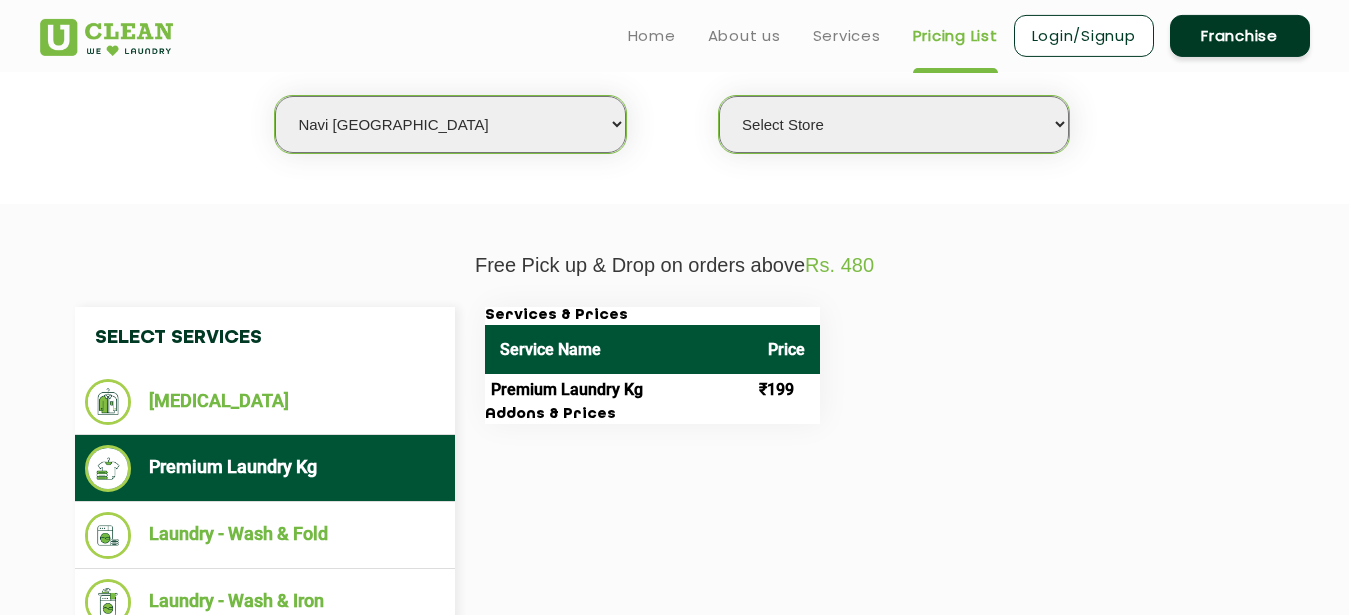 scroll, scrollTop: 510, scrollLeft: 0, axis: vertical 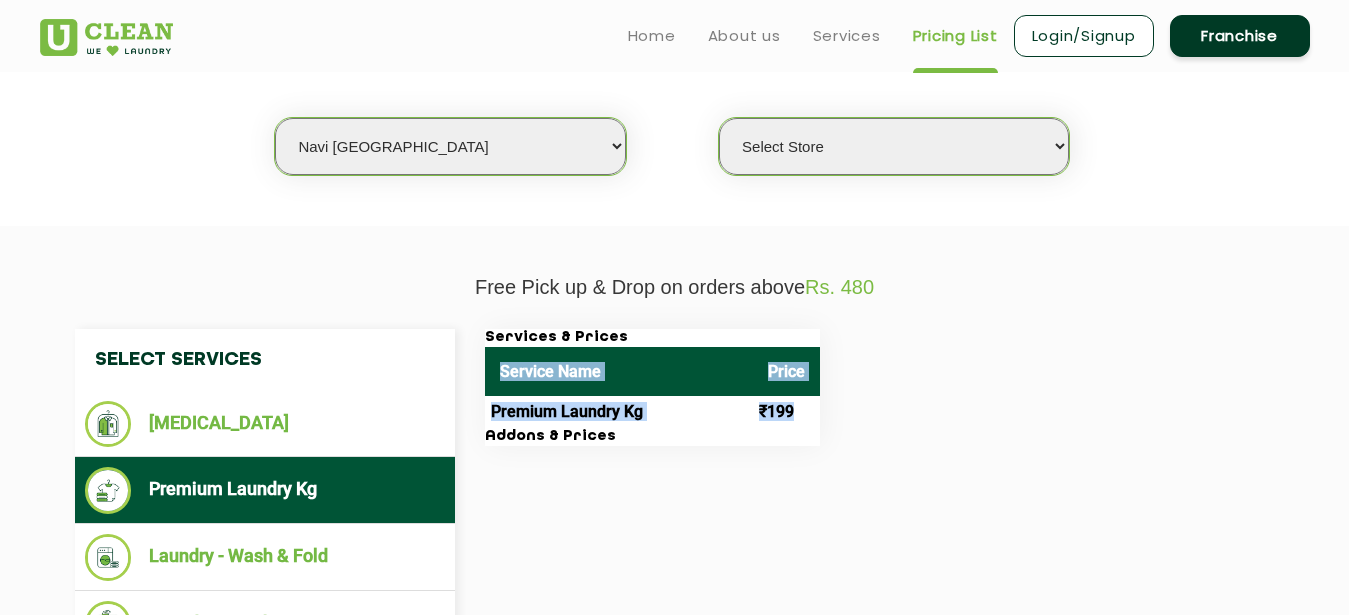 drag, startPoint x: 500, startPoint y: 367, endPoint x: 658, endPoint y: 416, distance: 165.42369 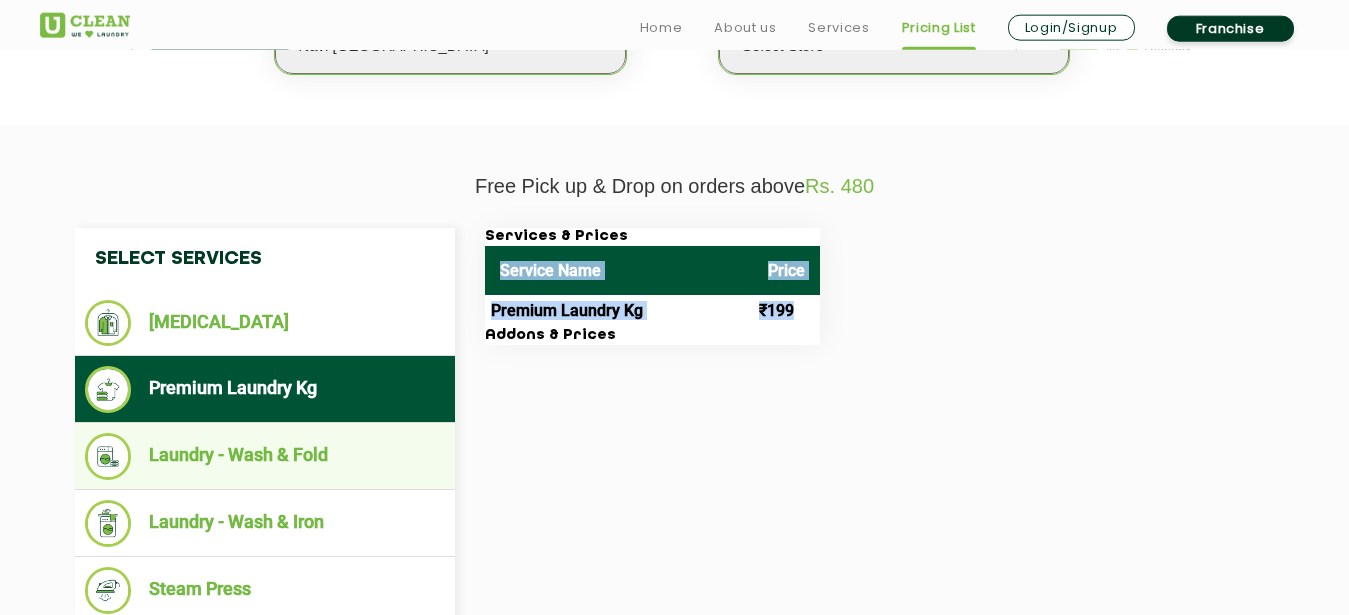 scroll, scrollTop: 612, scrollLeft: 0, axis: vertical 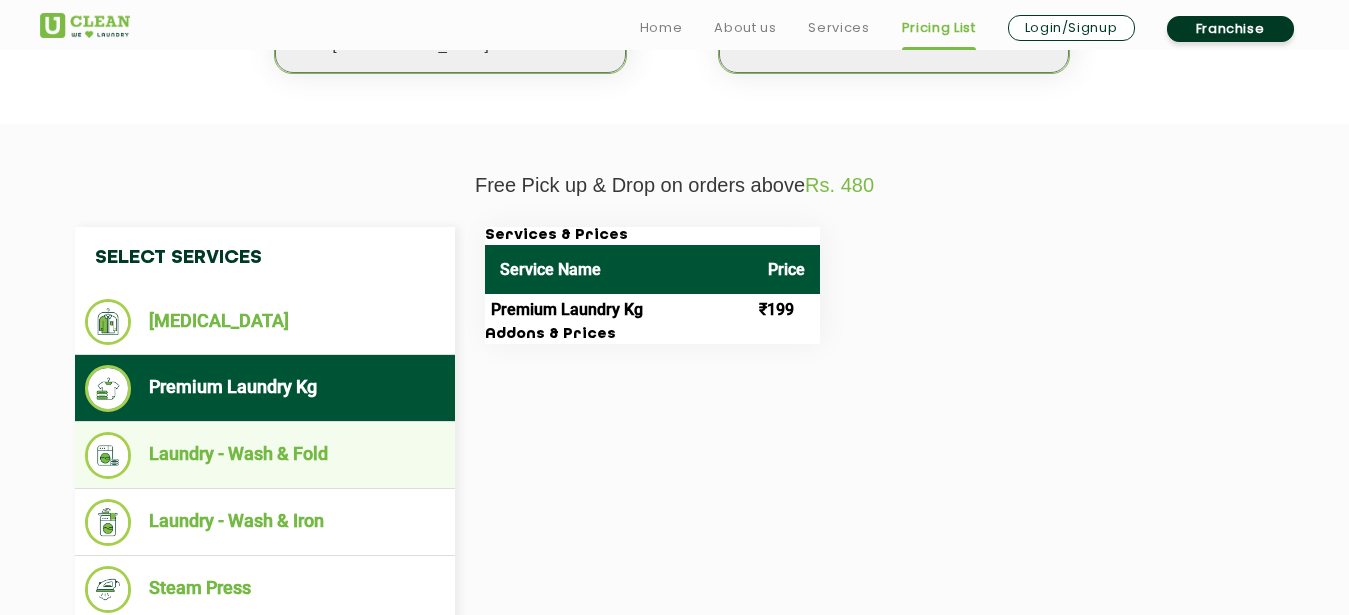 click on "Laundry - Wash & Fold" at bounding box center (265, 455) 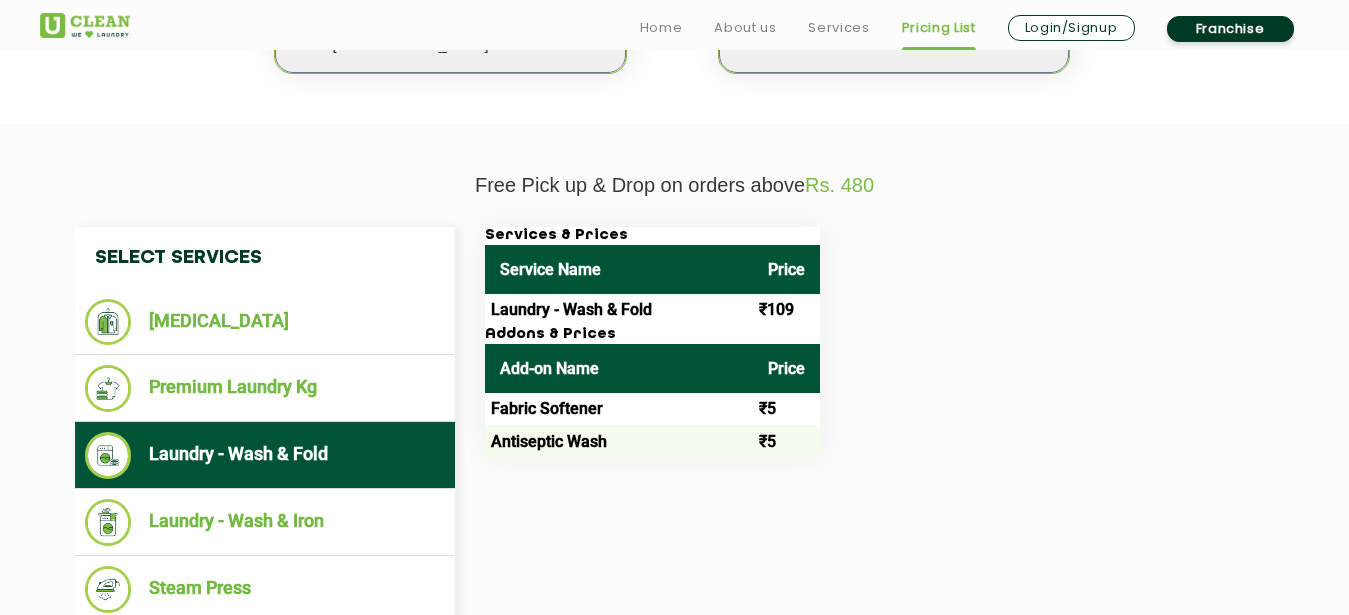 click on "Service Name" at bounding box center (619, 269) 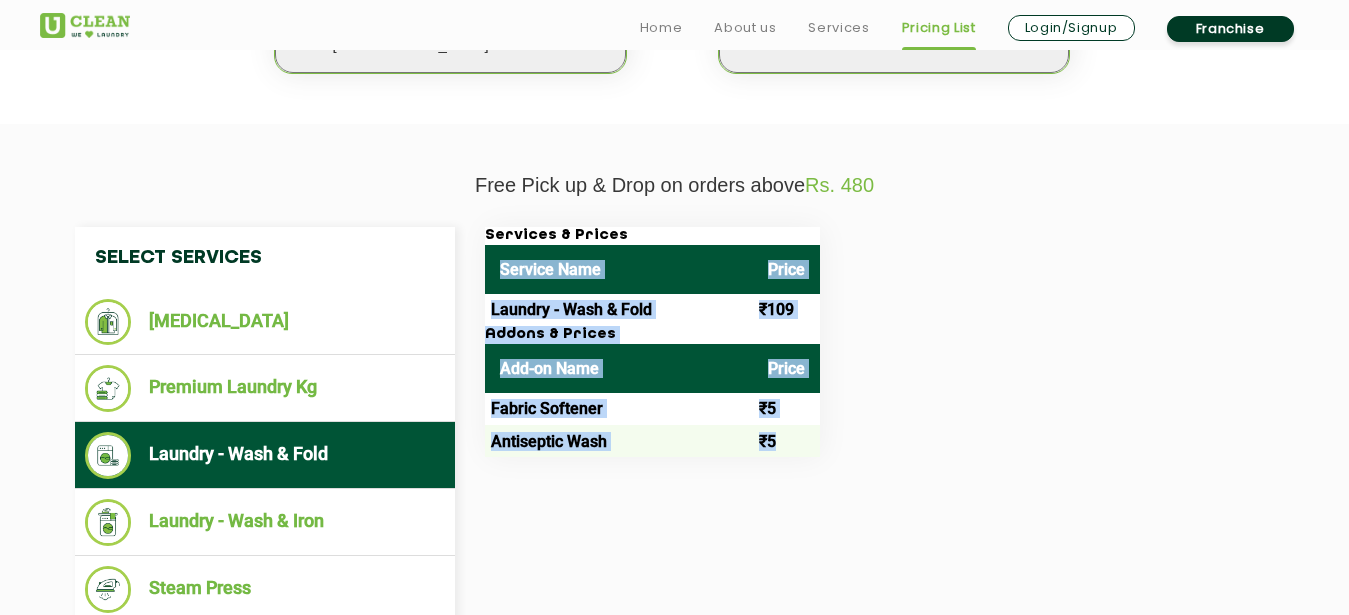 drag, startPoint x: 501, startPoint y: 271, endPoint x: 683, endPoint y: 452, distance: 256.68073 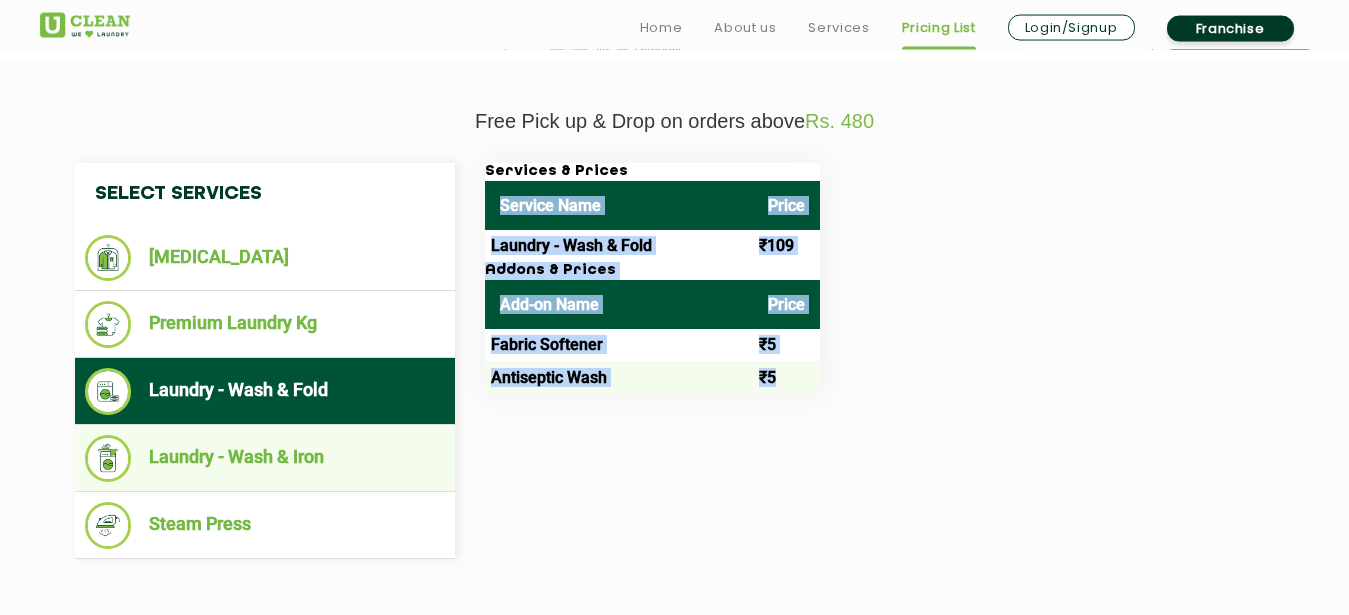 scroll, scrollTop: 714, scrollLeft: 0, axis: vertical 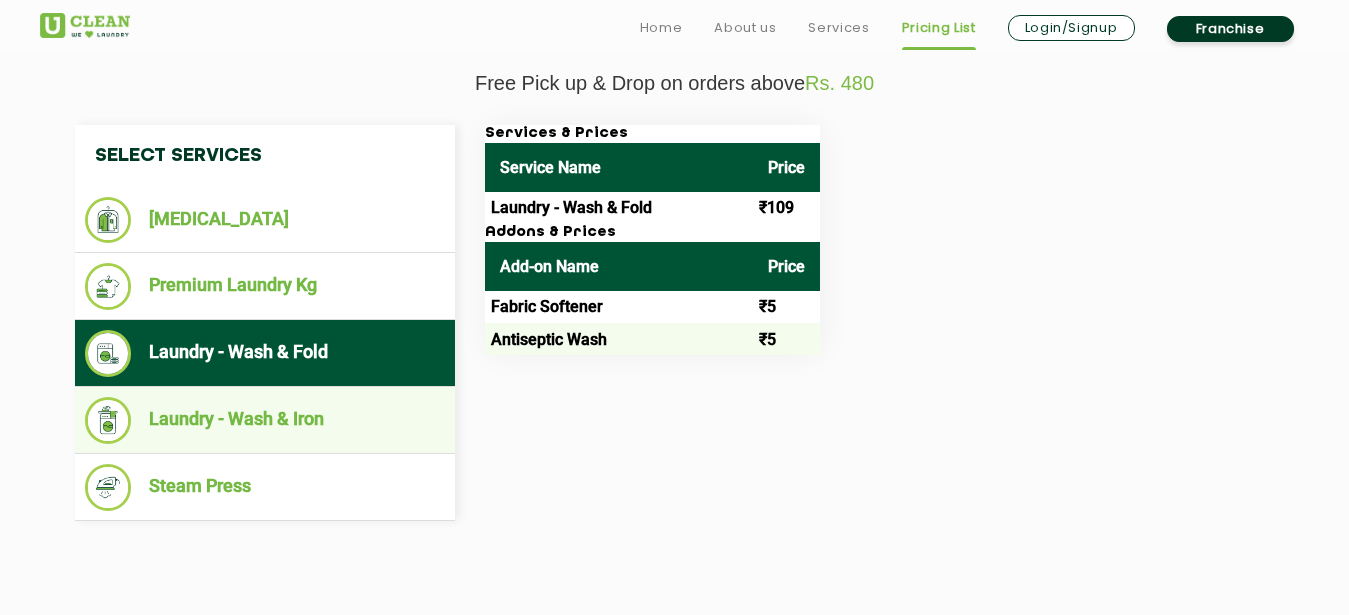 click on "Laundry - Wash & Iron" at bounding box center (265, 420) 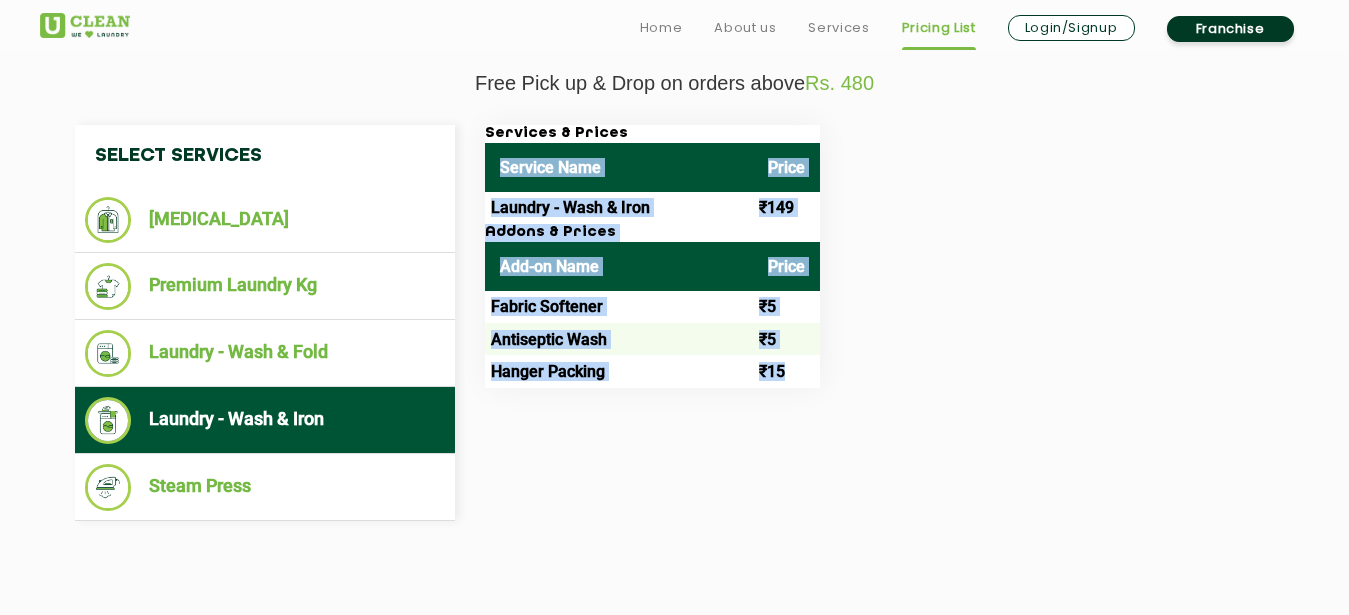 drag, startPoint x: 495, startPoint y: 169, endPoint x: 682, endPoint y: 379, distance: 281.1921 